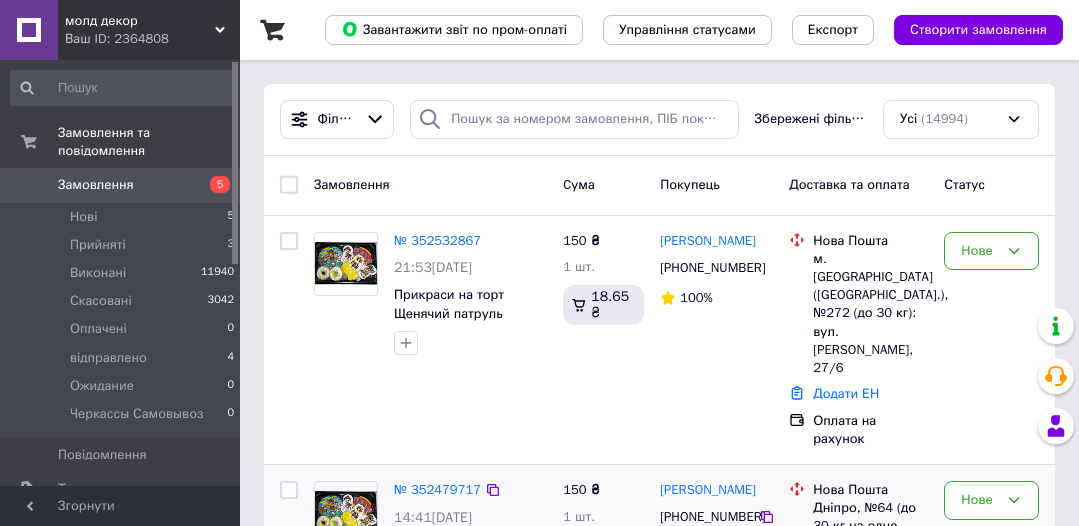 scroll, scrollTop: 0, scrollLeft: 0, axis: both 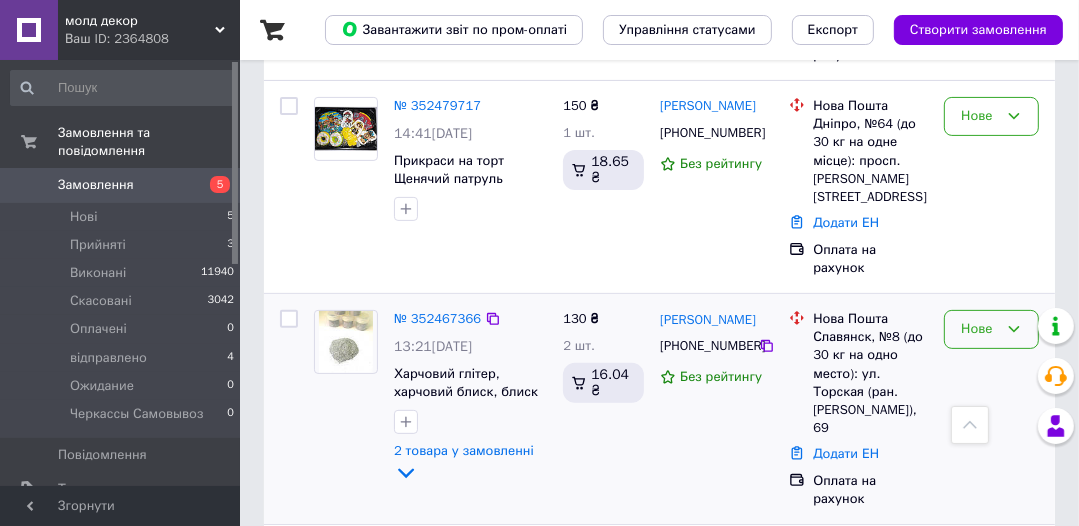 click 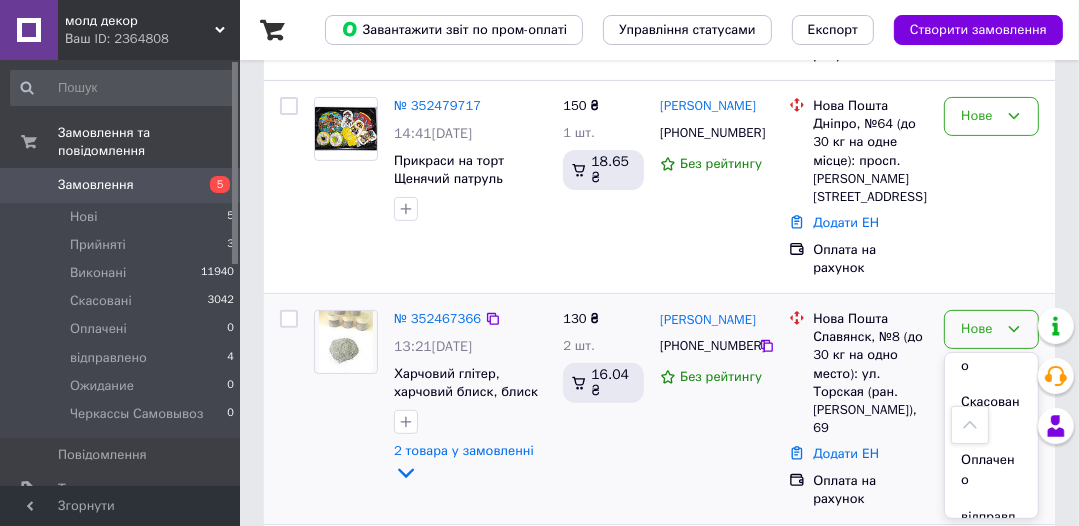 scroll, scrollTop: 77, scrollLeft: 0, axis: vertical 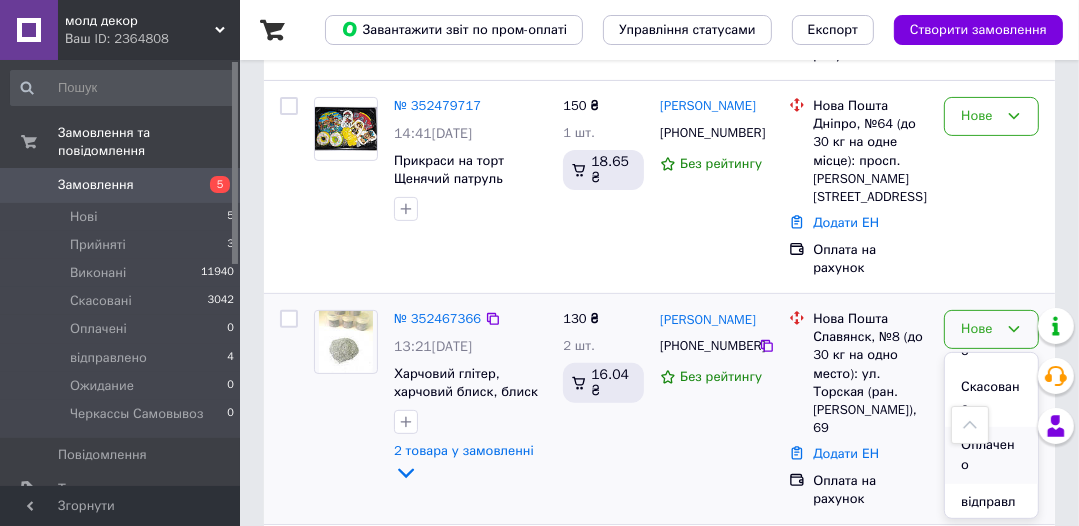 click on "Оплачено" at bounding box center [991, 455] 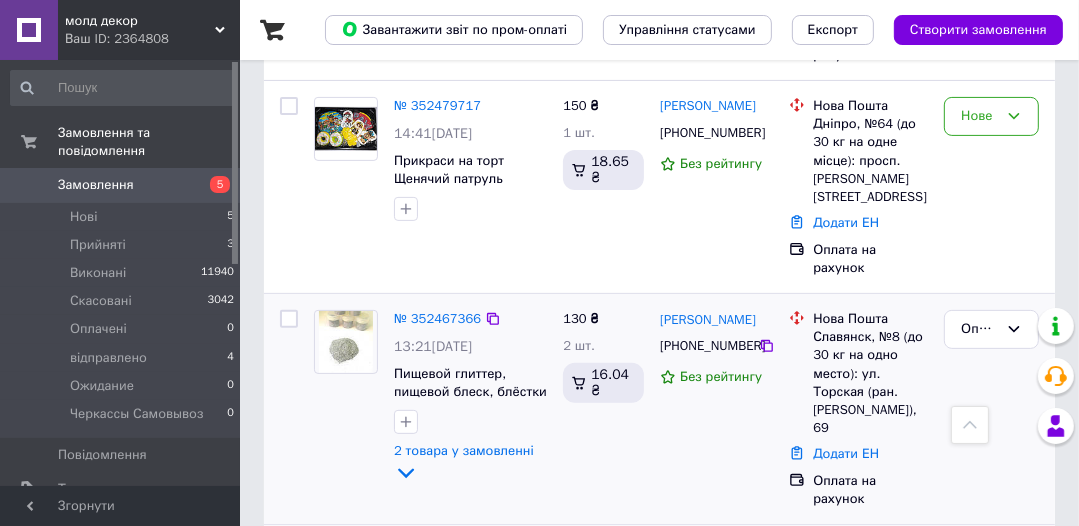 click on "Нове" at bounding box center (991, 631) 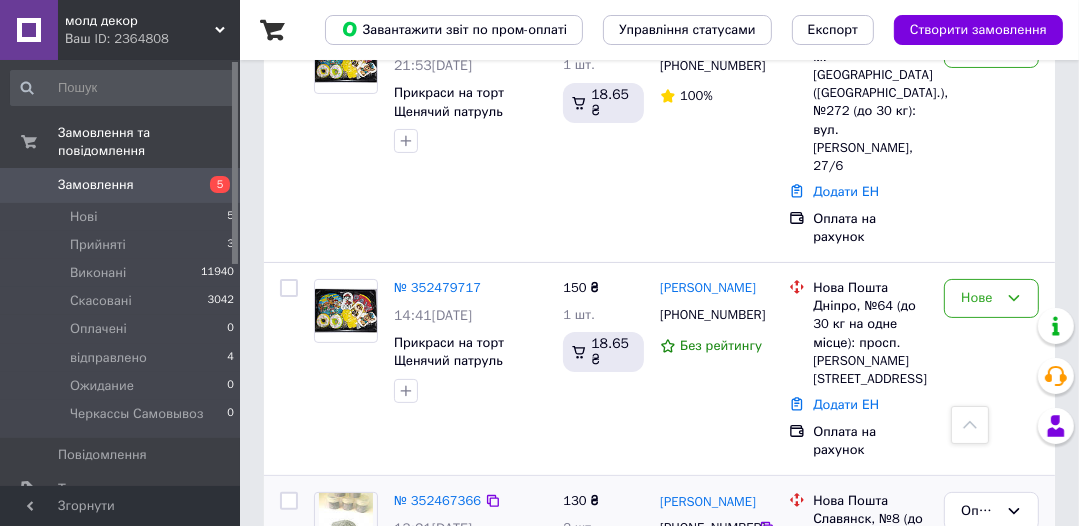 scroll, scrollTop: 160, scrollLeft: 0, axis: vertical 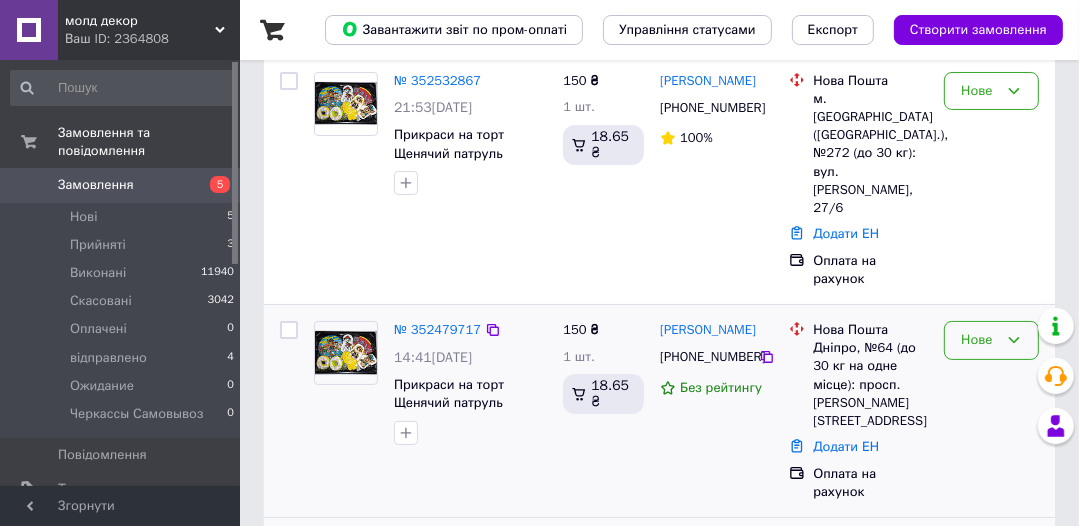 click on "Нове" at bounding box center (979, 340) 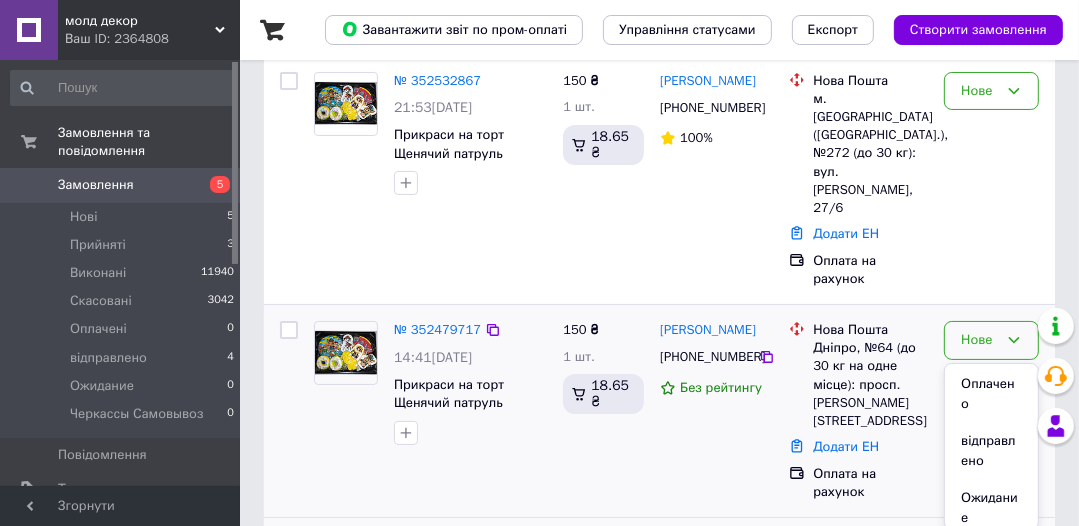 scroll, scrollTop: 152, scrollLeft: 0, axis: vertical 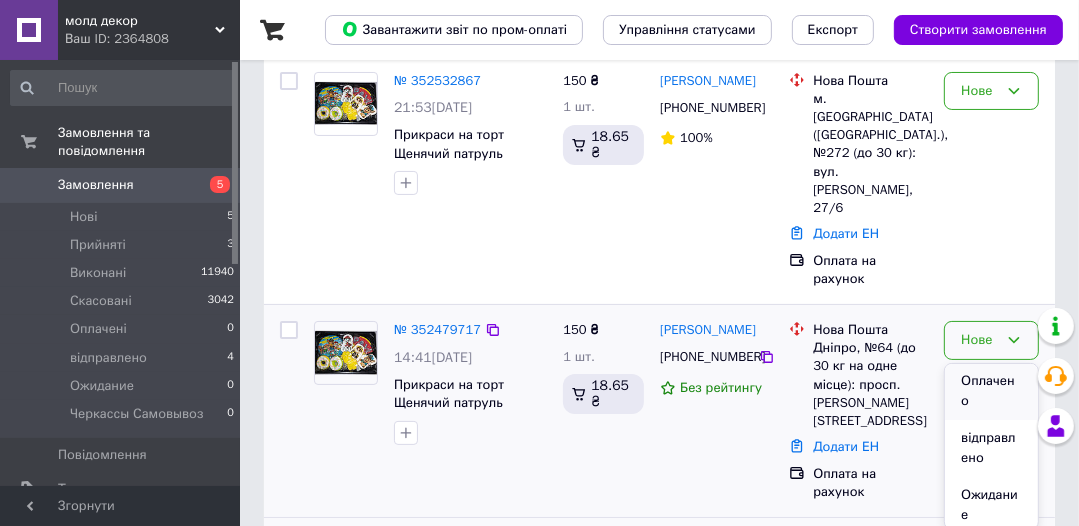click on "Оплачено" at bounding box center (991, 391) 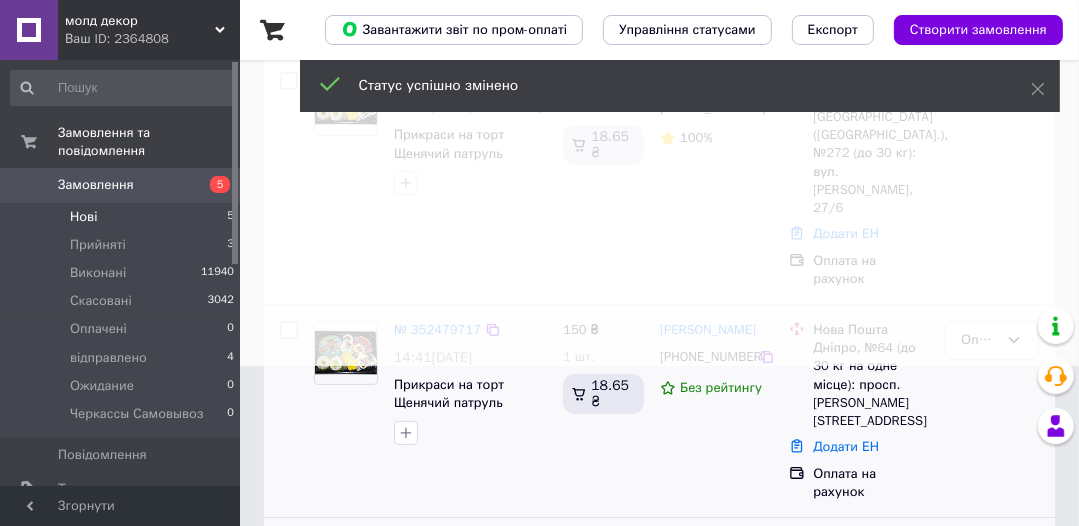 click on "Нові" at bounding box center (83, 217) 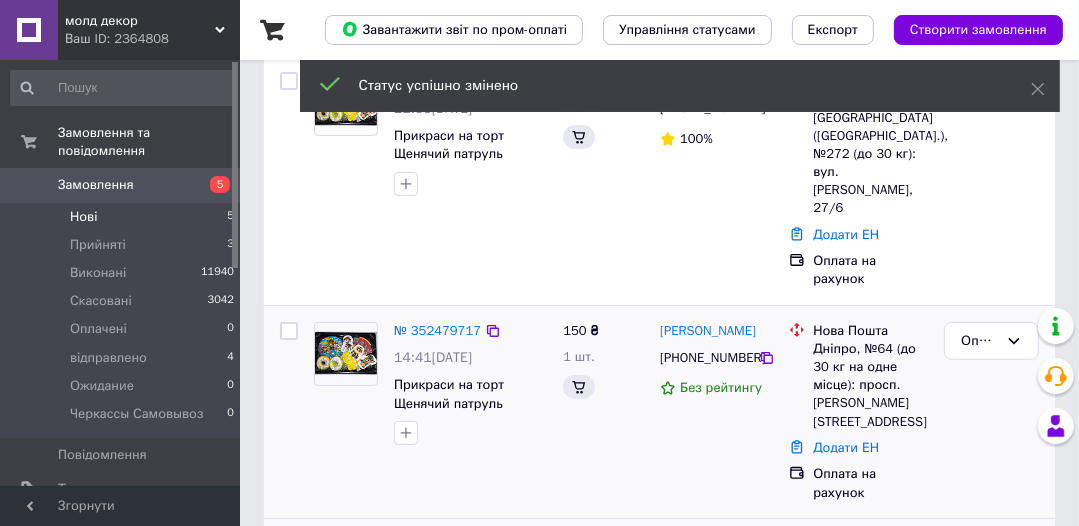 scroll, scrollTop: 0, scrollLeft: 0, axis: both 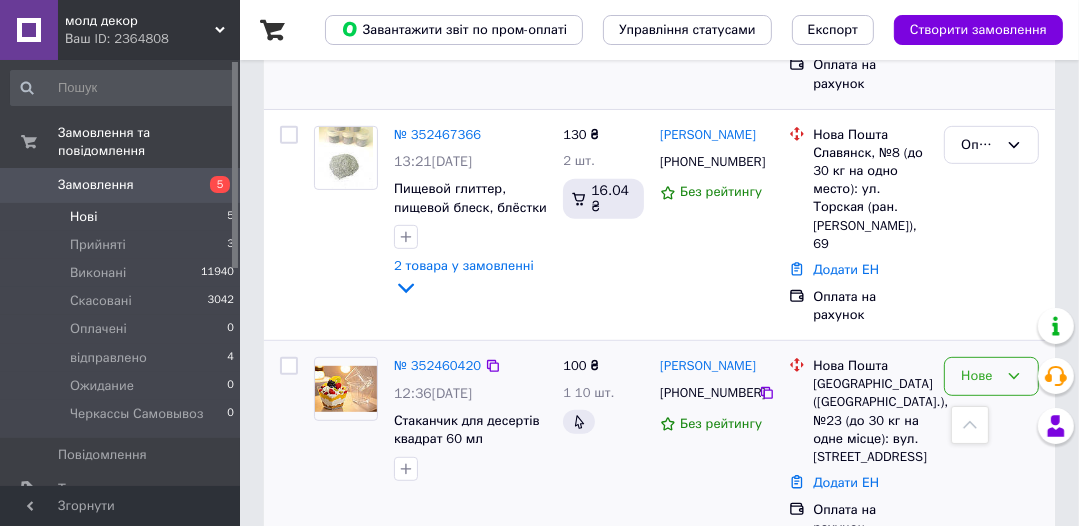 click on "Нове" at bounding box center [991, 376] 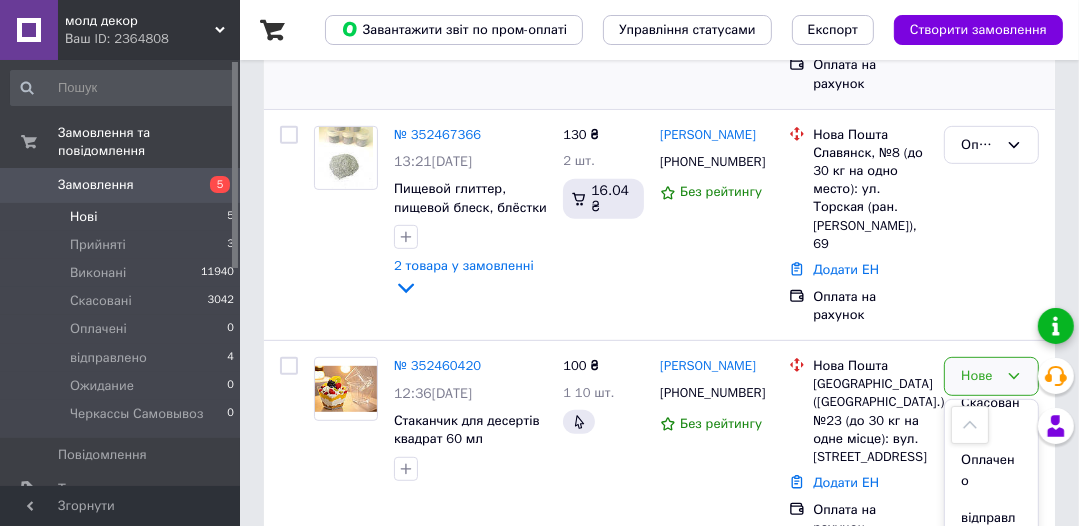 scroll, scrollTop: 111, scrollLeft: 0, axis: vertical 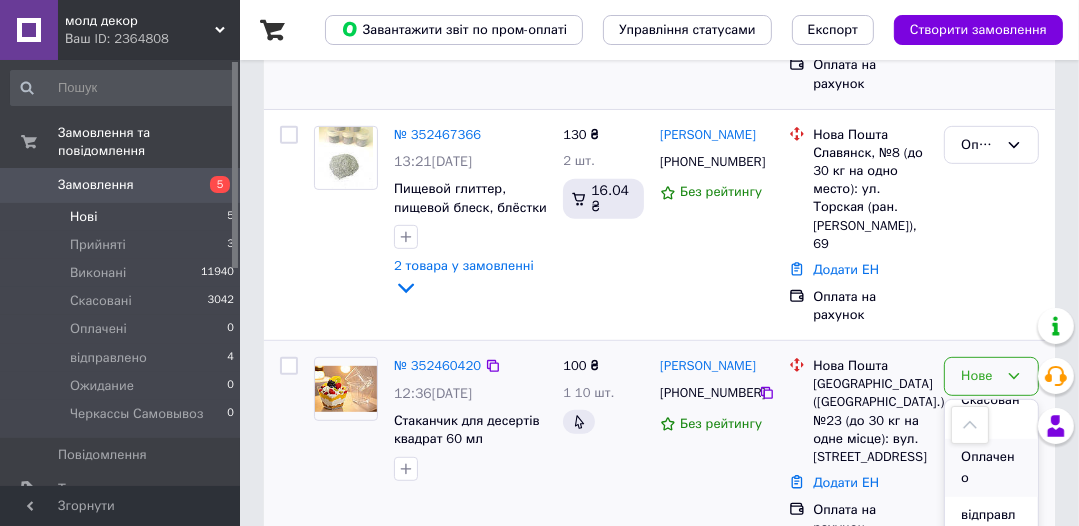 click on "Оплачено" at bounding box center (991, 467) 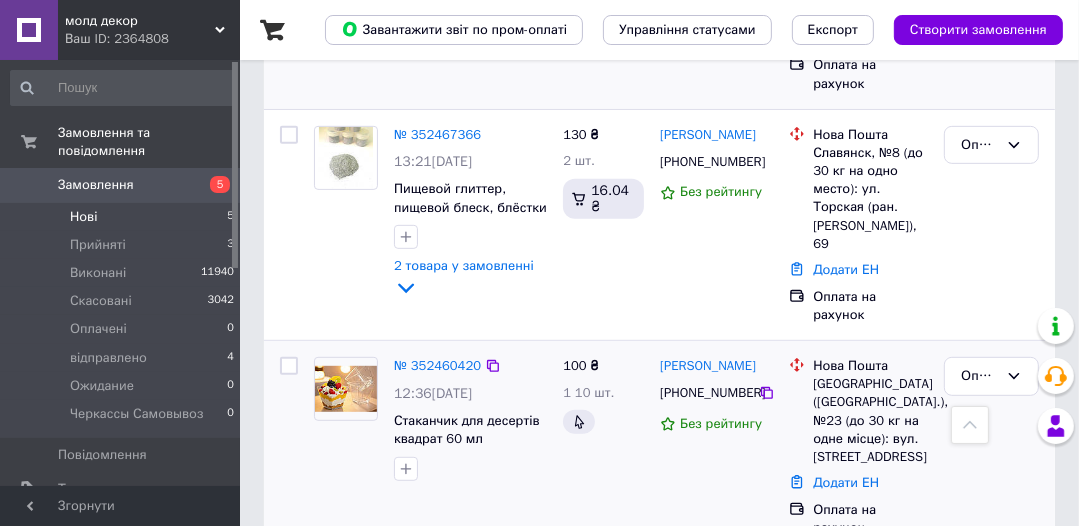 click on "Нові" at bounding box center [83, 217] 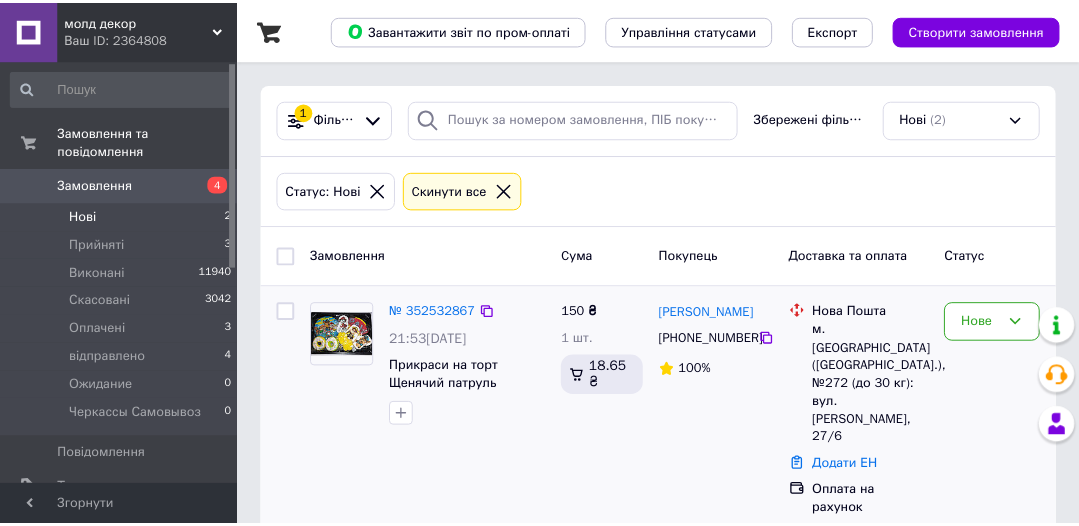 scroll, scrollTop: 148, scrollLeft: 0, axis: vertical 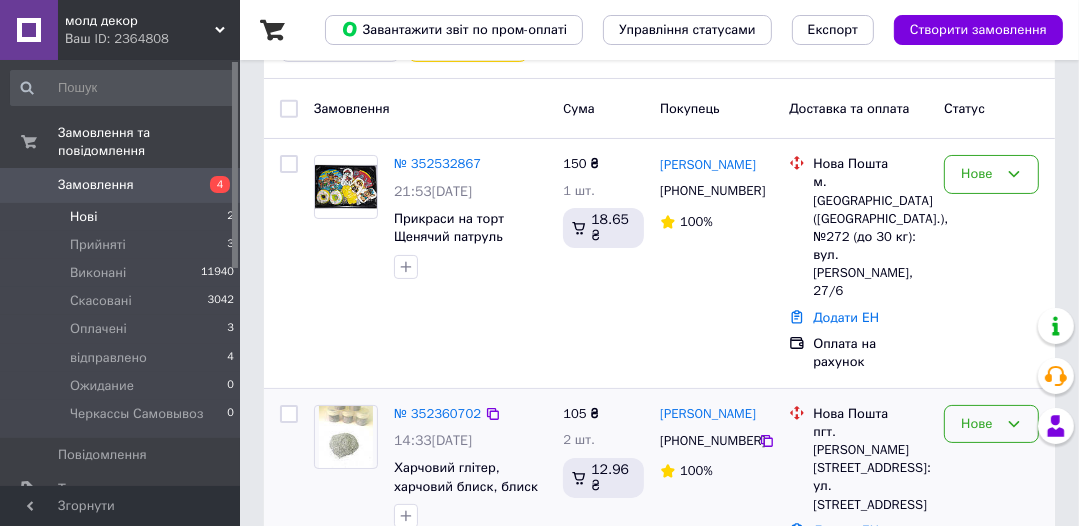 click on "Нове" at bounding box center (991, 424) 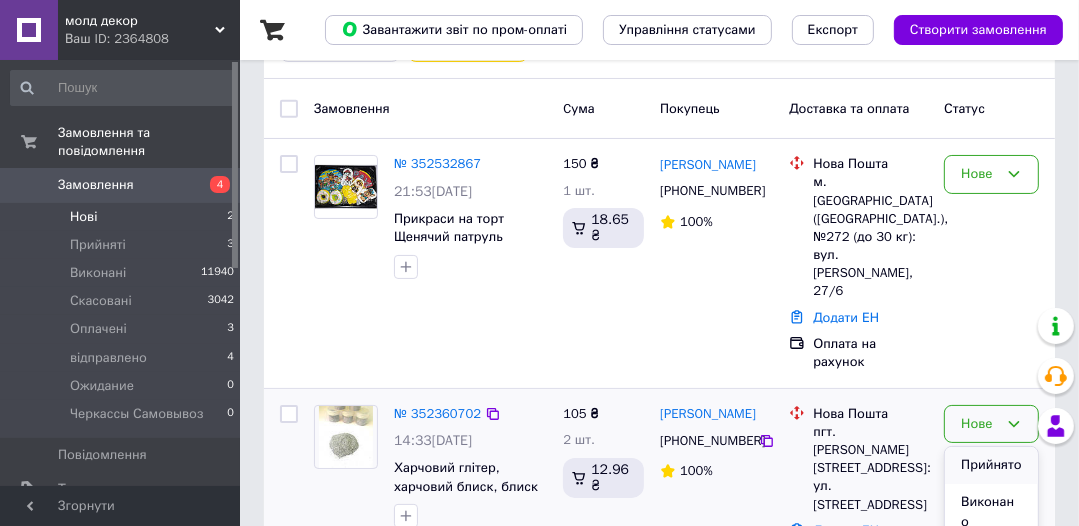 click on "Прийнято" at bounding box center (991, 465) 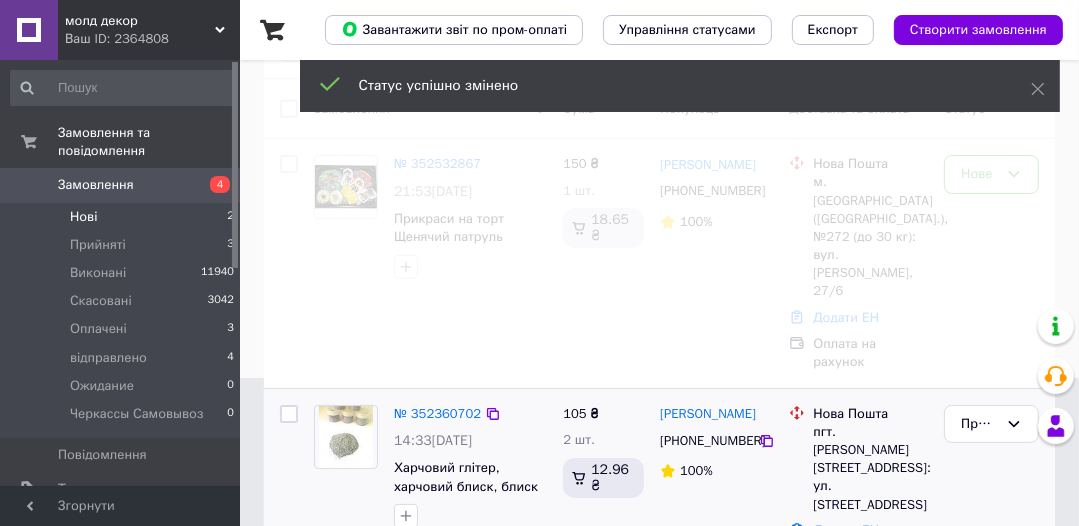 click at bounding box center (539, 115) 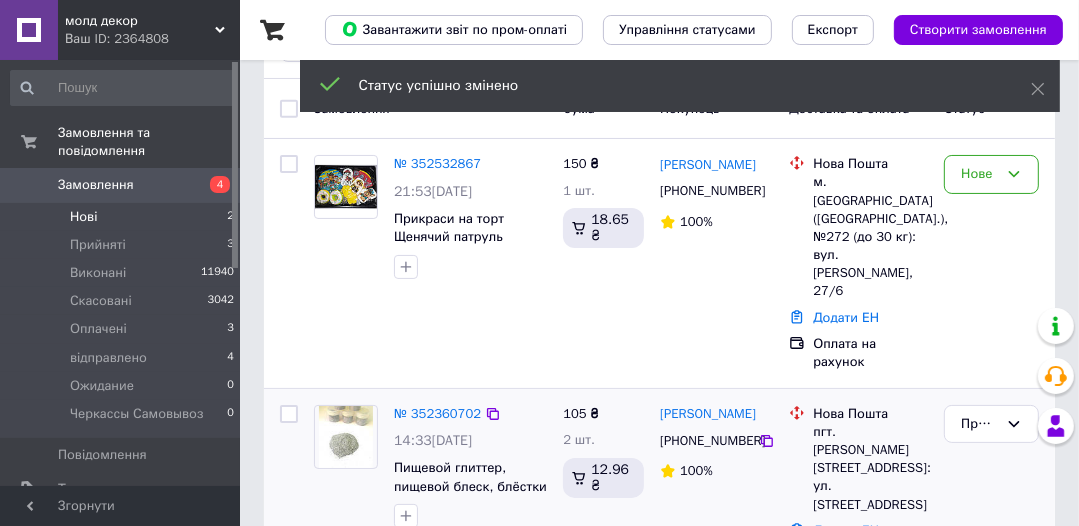 click 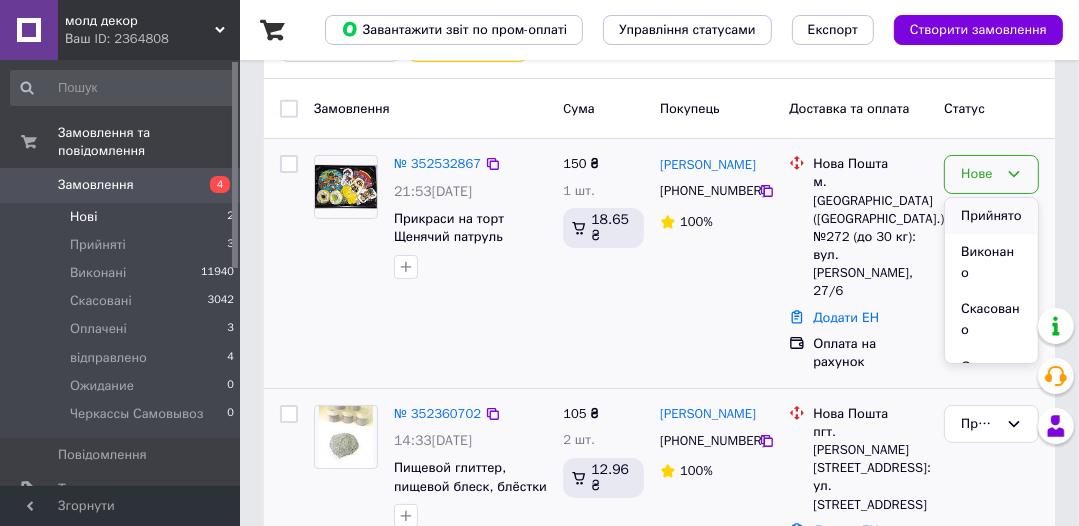 click on "Прийнято" at bounding box center [991, 216] 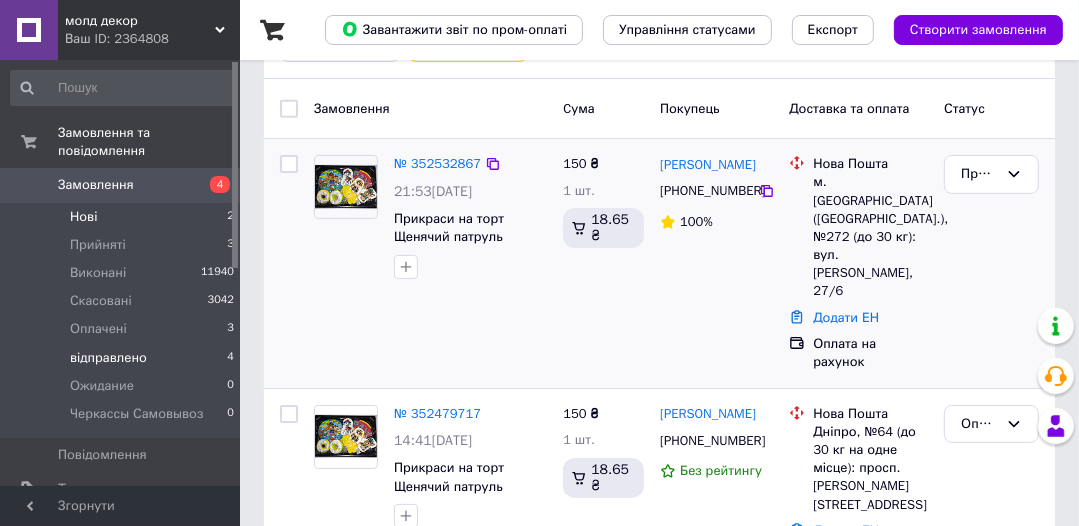 click on "відправлено" at bounding box center [108, 358] 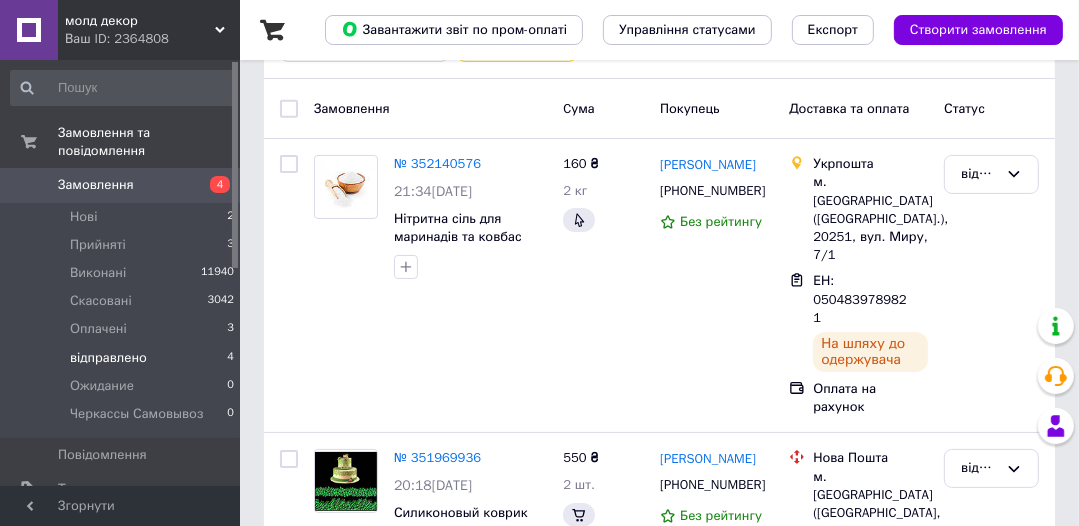 scroll, scrollTop: 0, scrollLeft: 0, axis: both 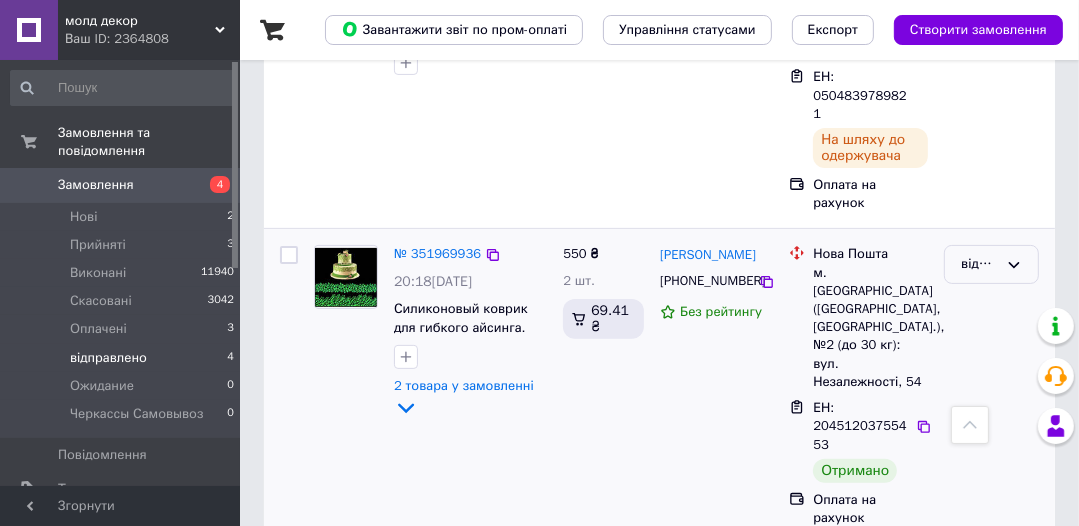 click on "відправлено" at bounding box center [991, 264] 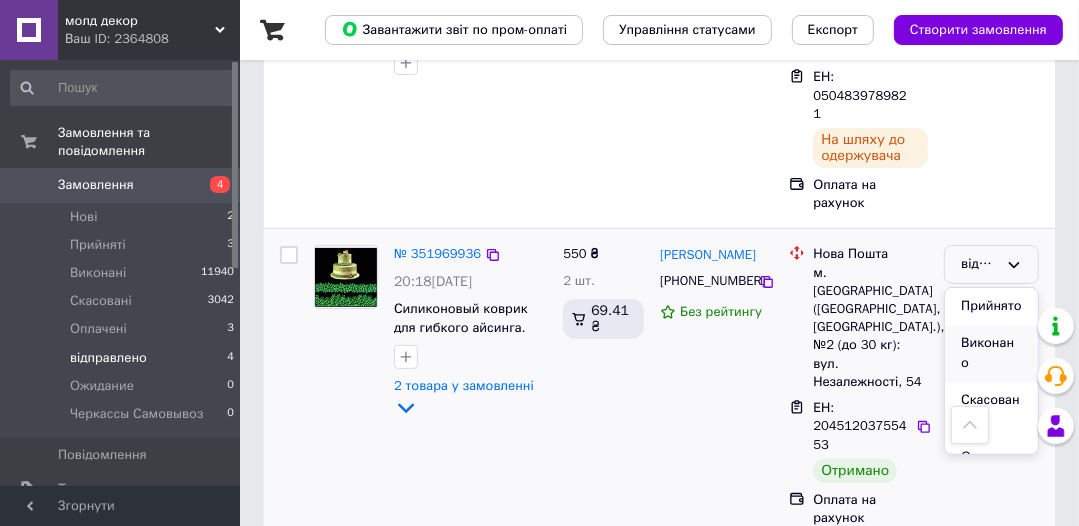 click on "Виконано" at bounding box center [991, 353] 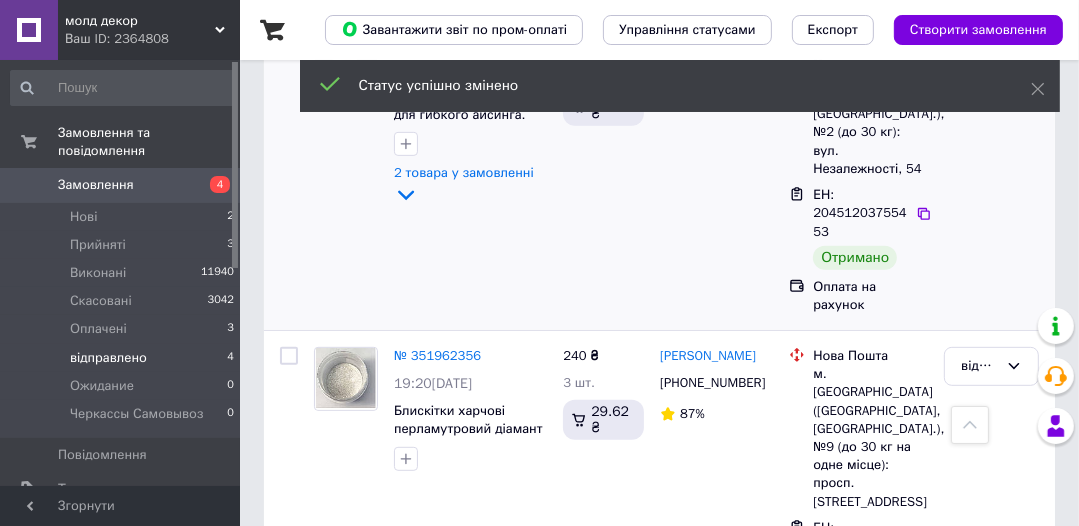scroll, scrollTop: 597, scrollLeft: 0, axis: vertical 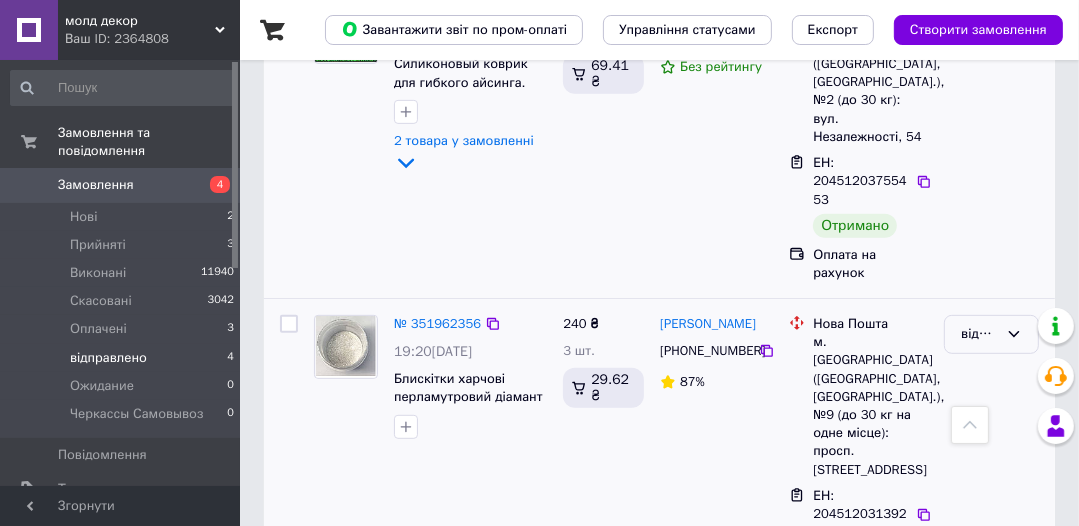 click on "відправлено" at bounding box center [991, 334] 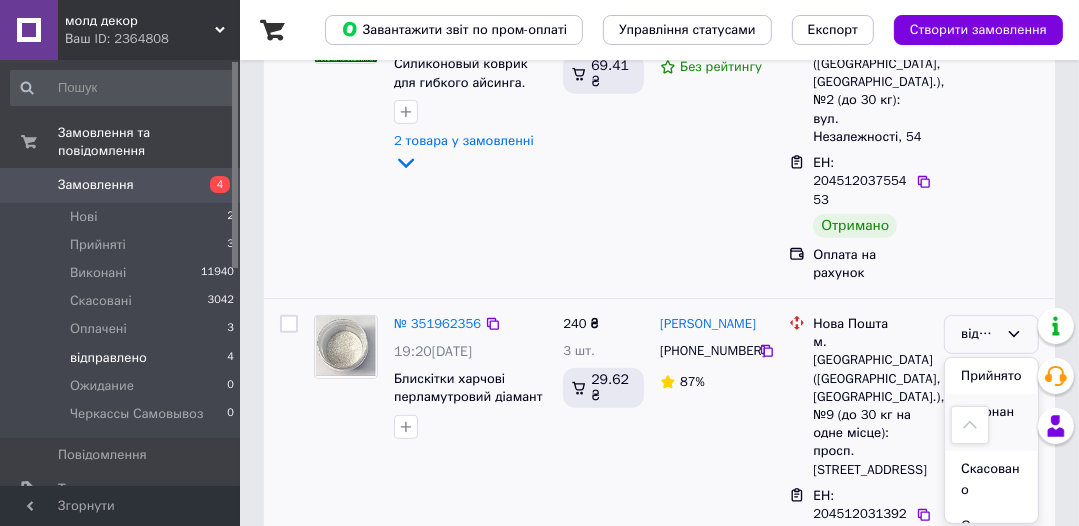 click on "Виконано" at bounding box center (991, 422) 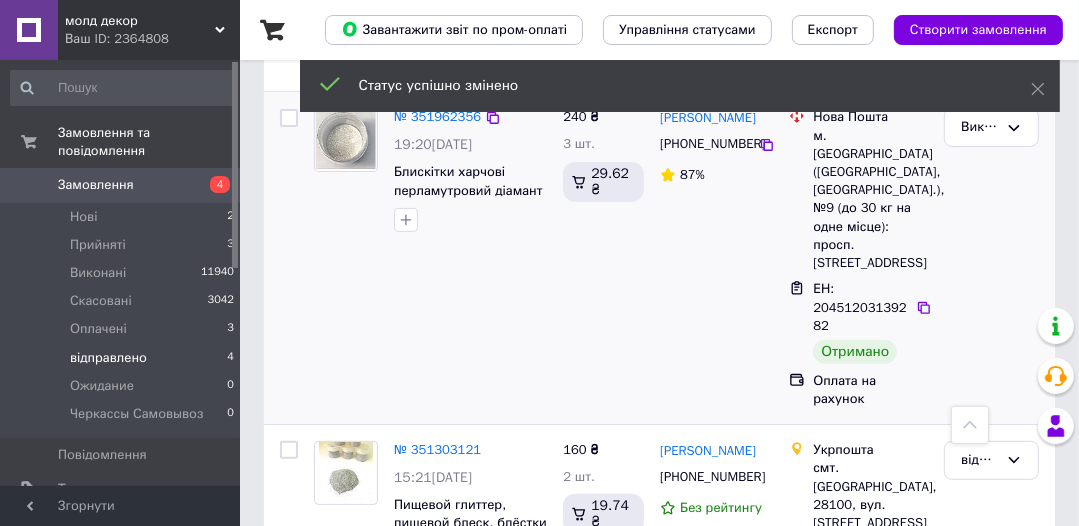 scroll, scrollTop: 521, scrollLeft: 0, axis: vertical 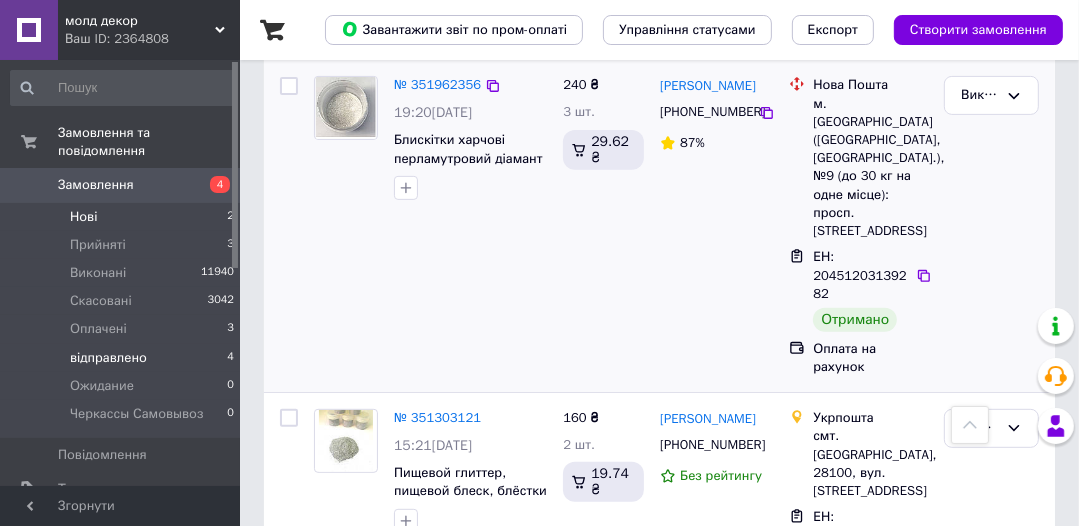 click on "Нові" at bounding box center (83, 217) 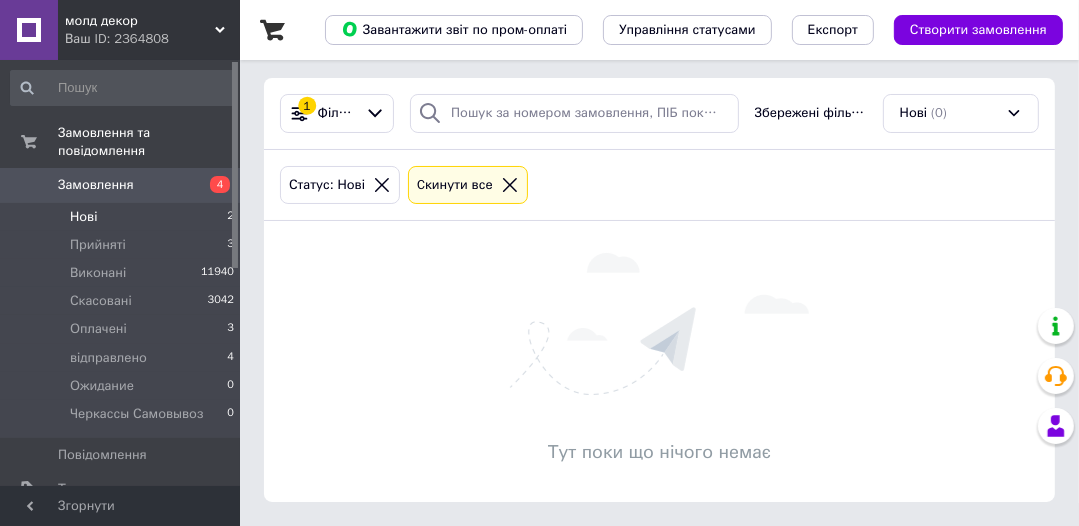 scroll, scrollTop: 0, scrollLeft: 0, axis: both 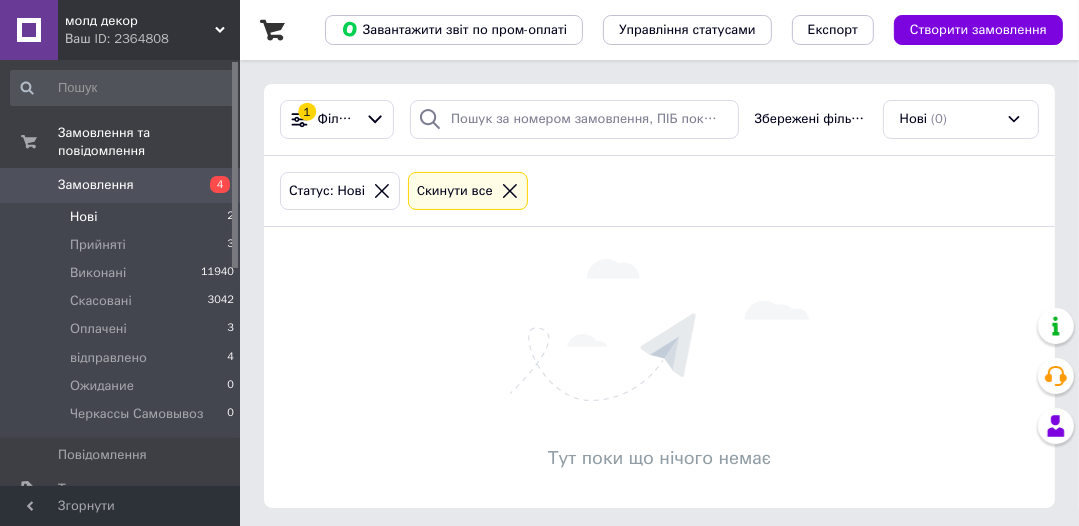 click on "Нові" at bounding box center (83, 217) 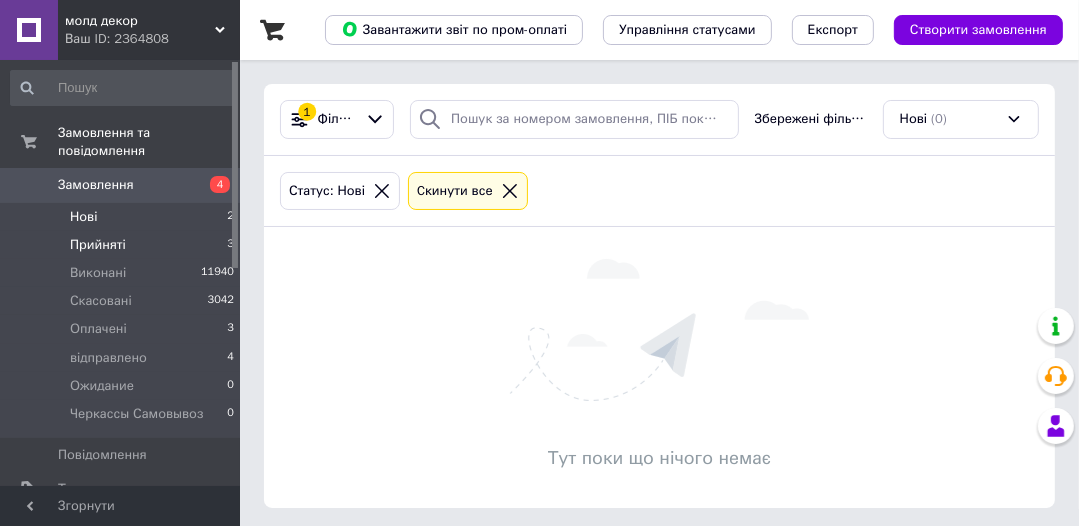 click on "Прийняті" at bounding box center (98, 245) 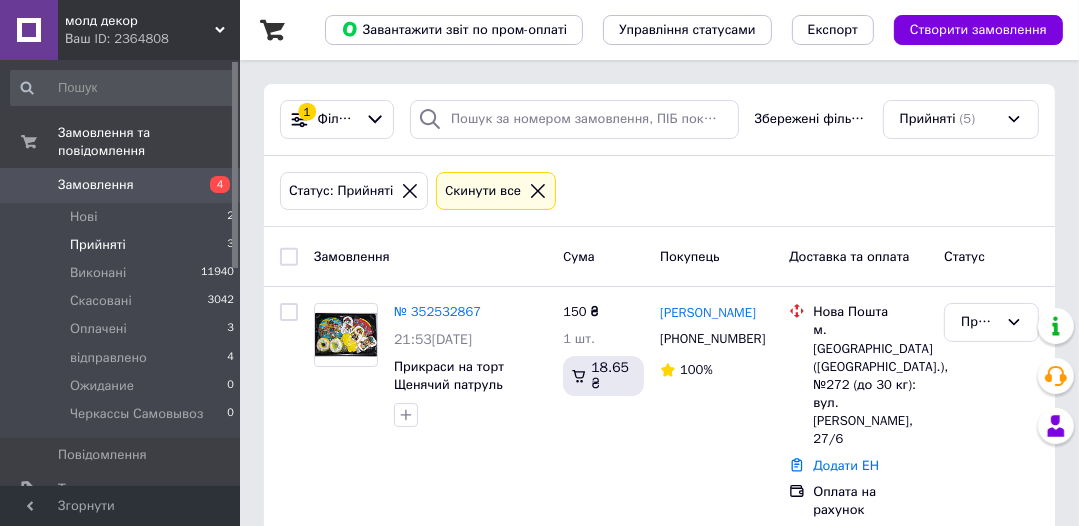 click on "Прийняті" at bounding box center [98, 245] 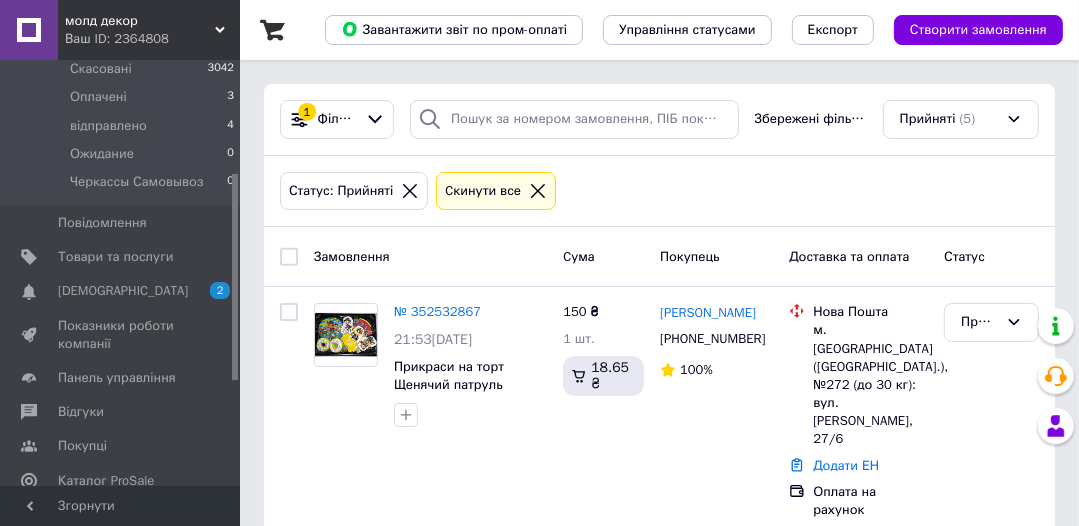 scroll, scrollTop: 448, scrollLeft: 0, axis: vertical 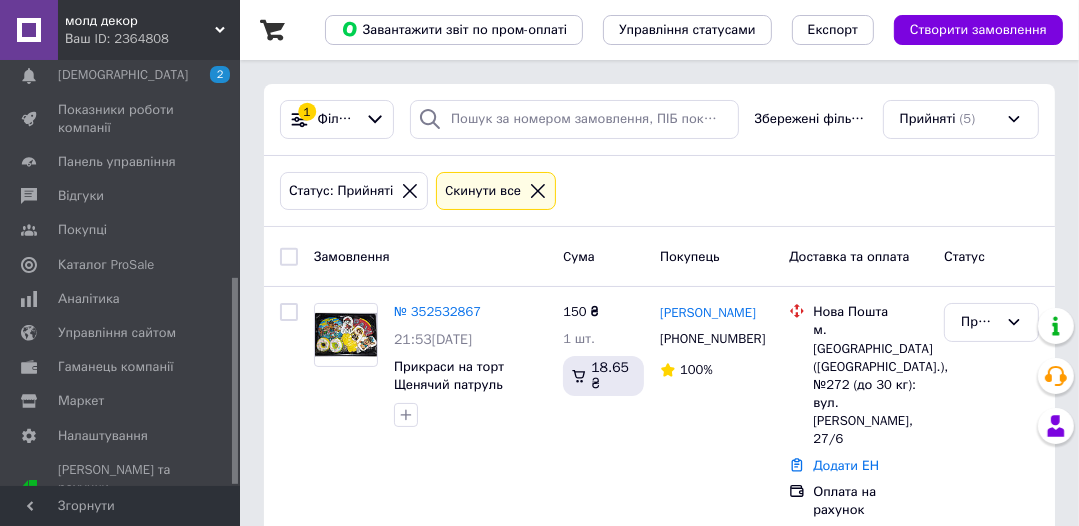 type 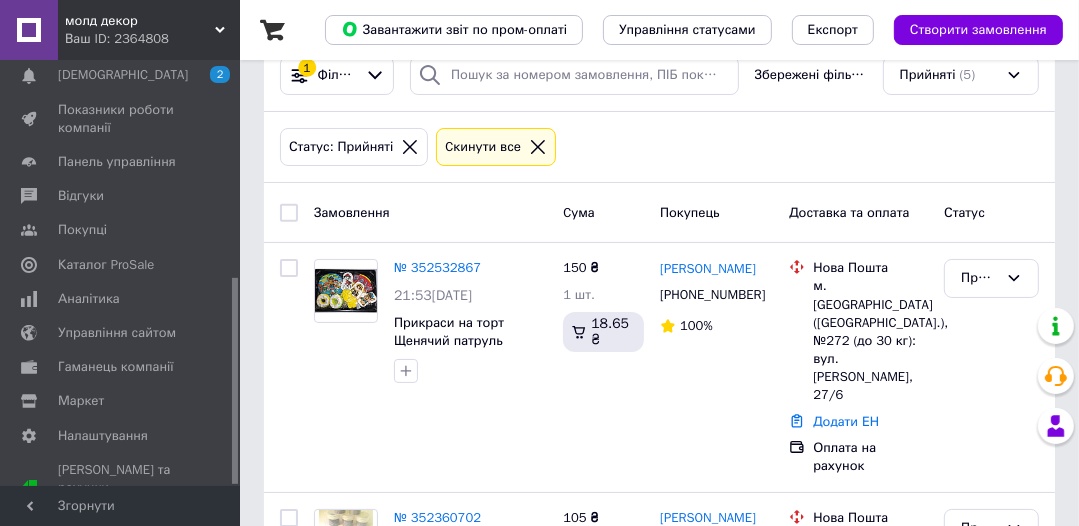 type 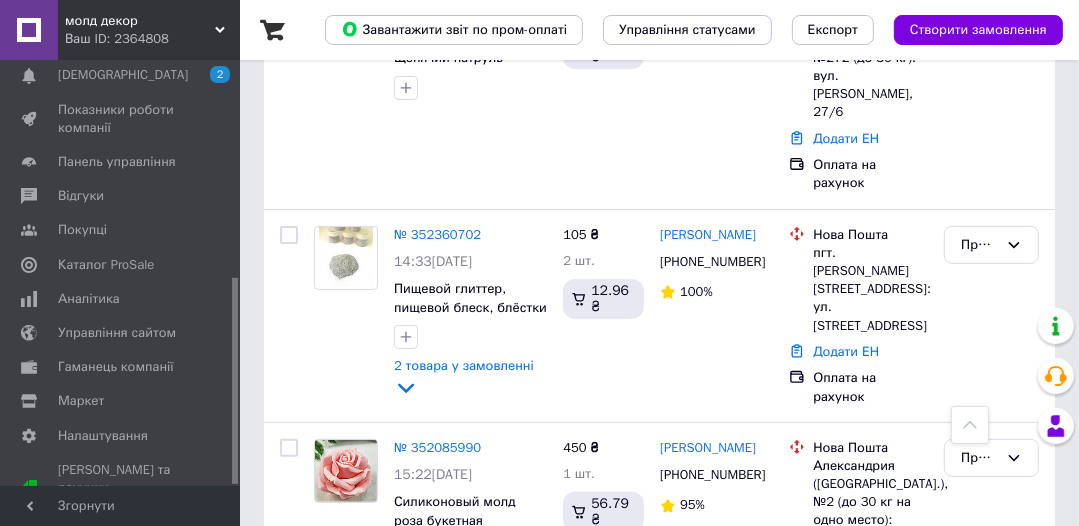 type 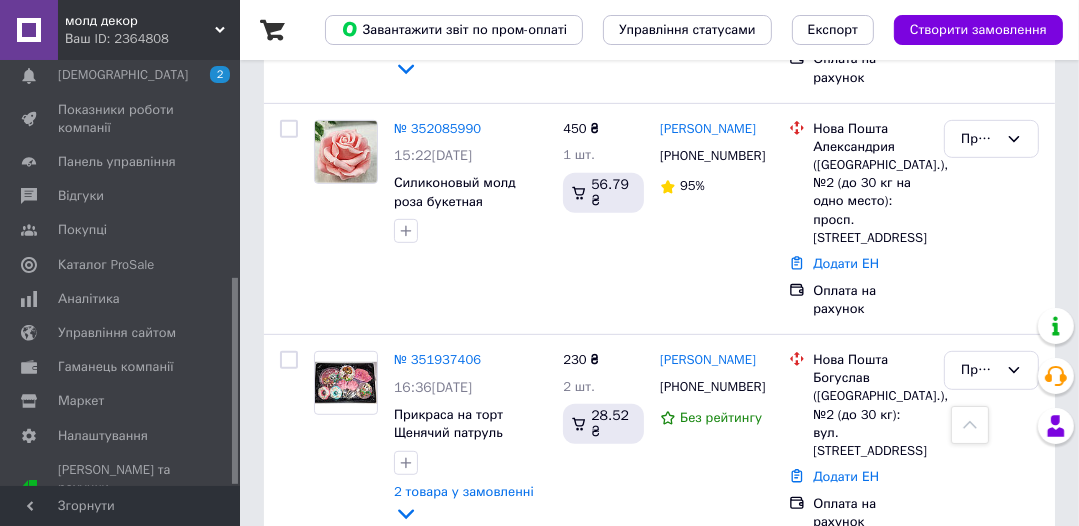 type 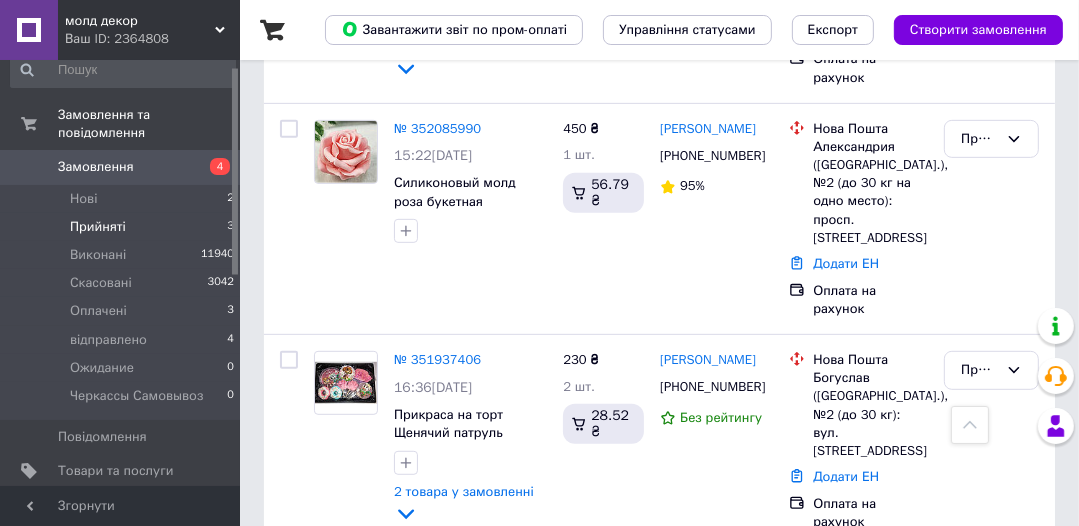 scroll, scrollTop: 0, scrollLeft: 0, axis: both 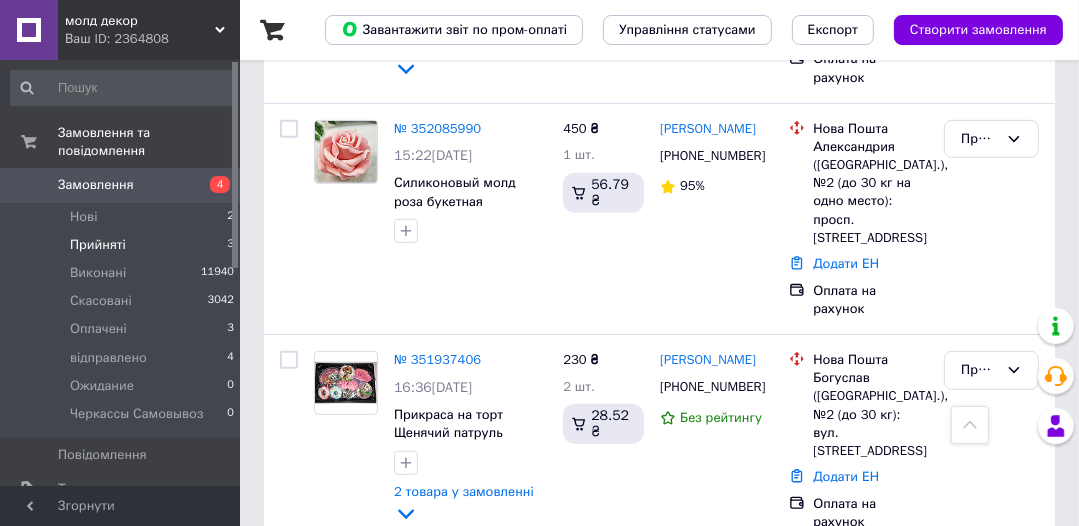 drag, startPoint x: 236, startPoint y: 401, endPoint x: 234, endPoint y: 160, distance: 241.0083 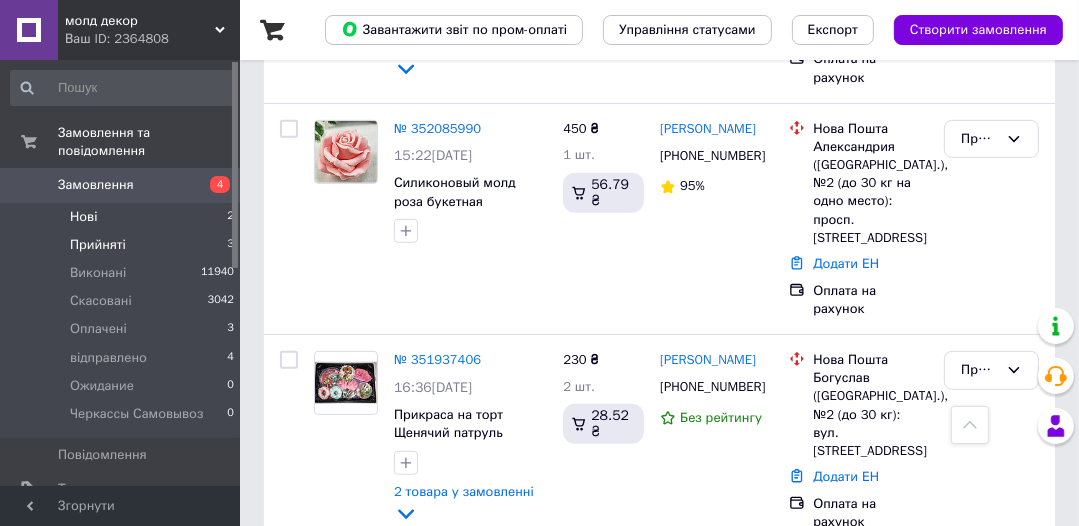 click on "Нові" at bounding box center [83, 217] 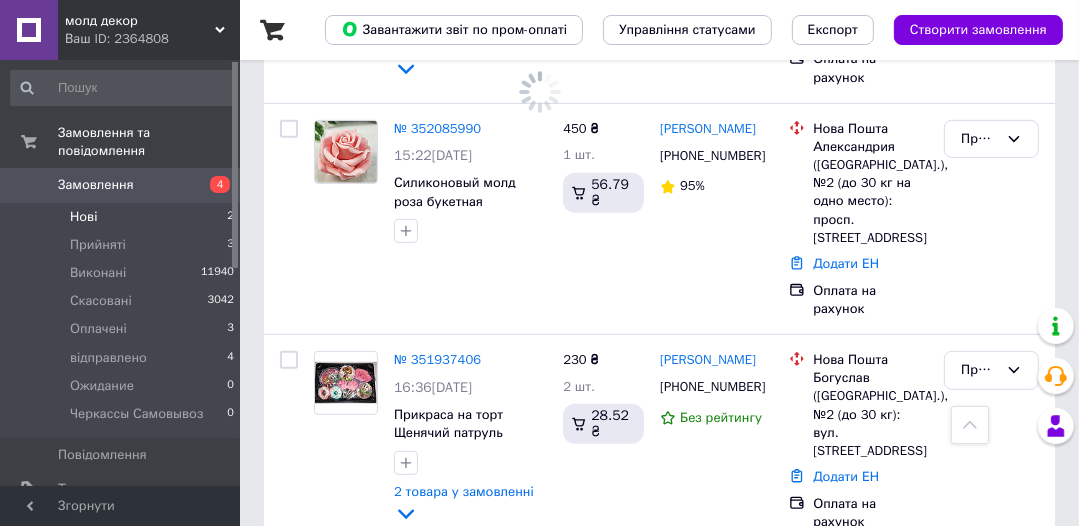 scroll, scrollTop: 0, scrollLeft: 0, axis: both 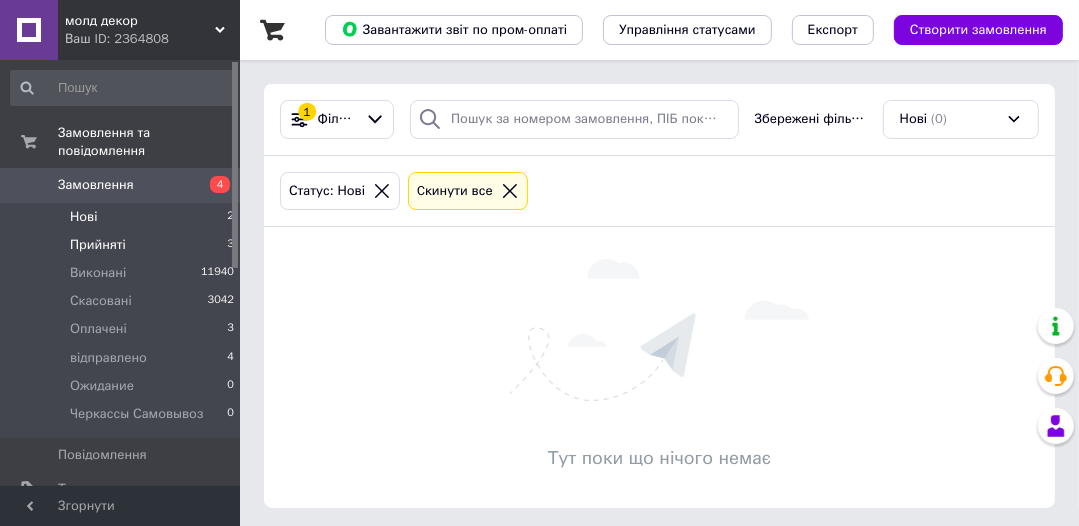 click on "Прийняті 3" at bounding box center (123, 245) 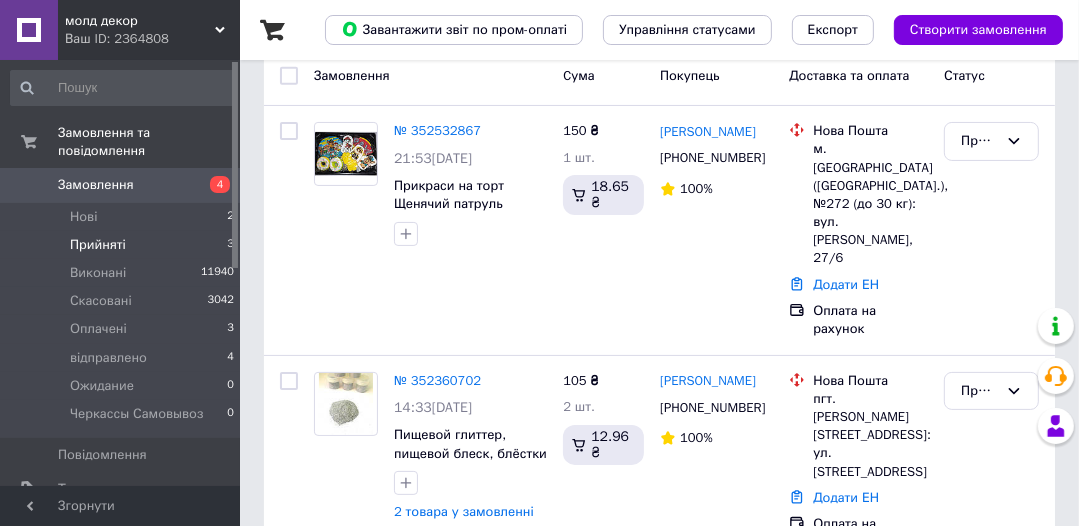 scroll, scrollTop: 245, scrollLeft: 0, axis: vertical 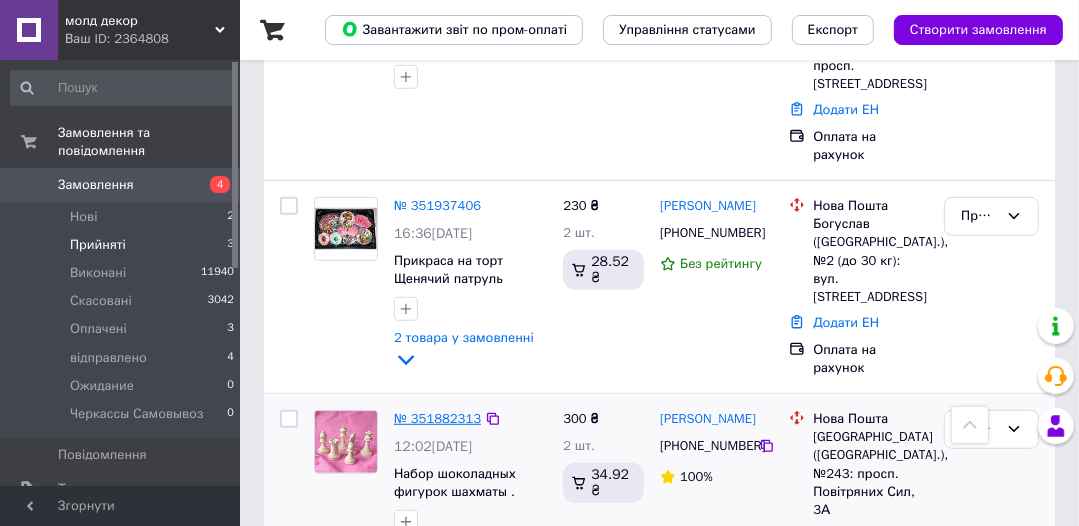 click on "№ 351882313" at bounding box center [437, 418] 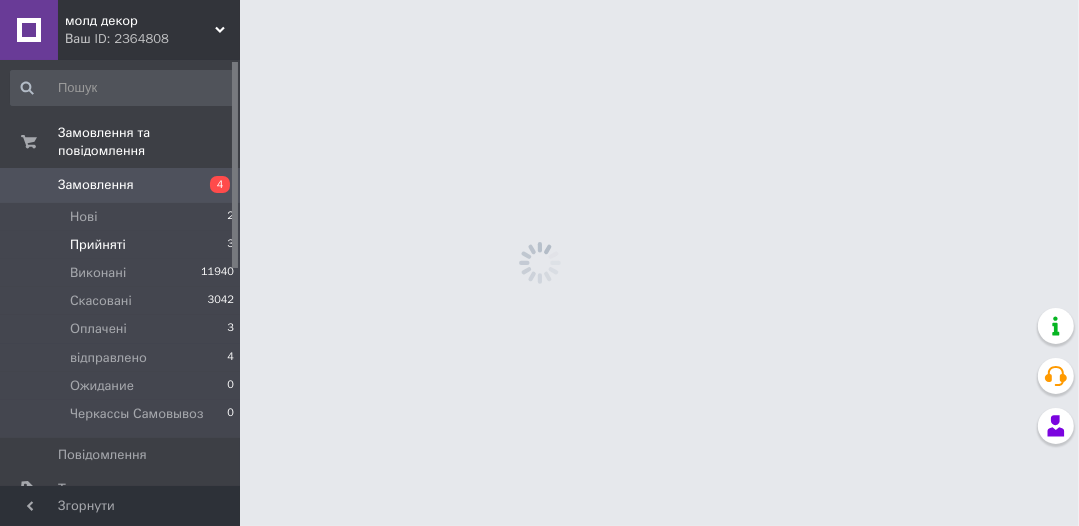 scroll, scrollTop: 0, scrollLeft: 0, axis: both 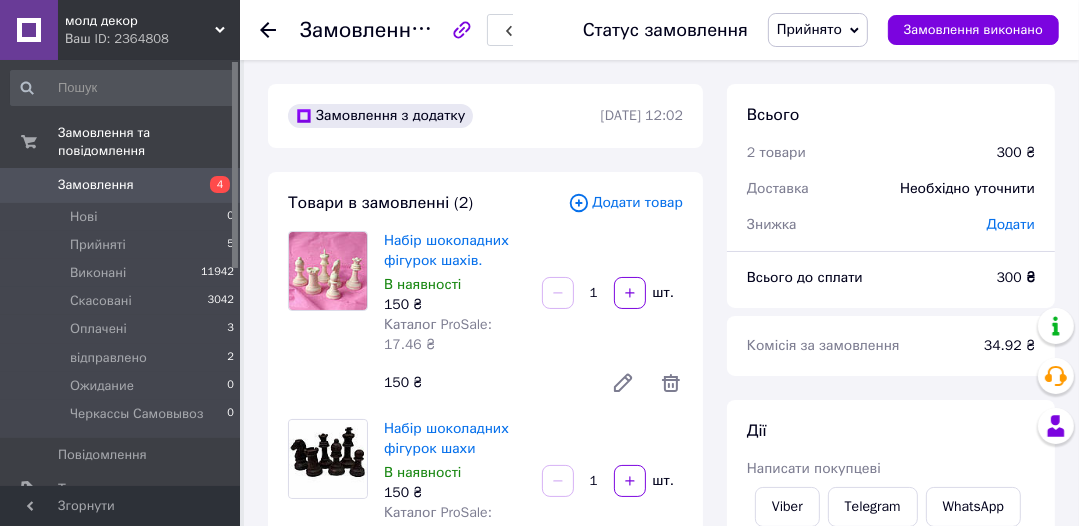 click on "Написати покупцеві" at bounding box center (814, 468) 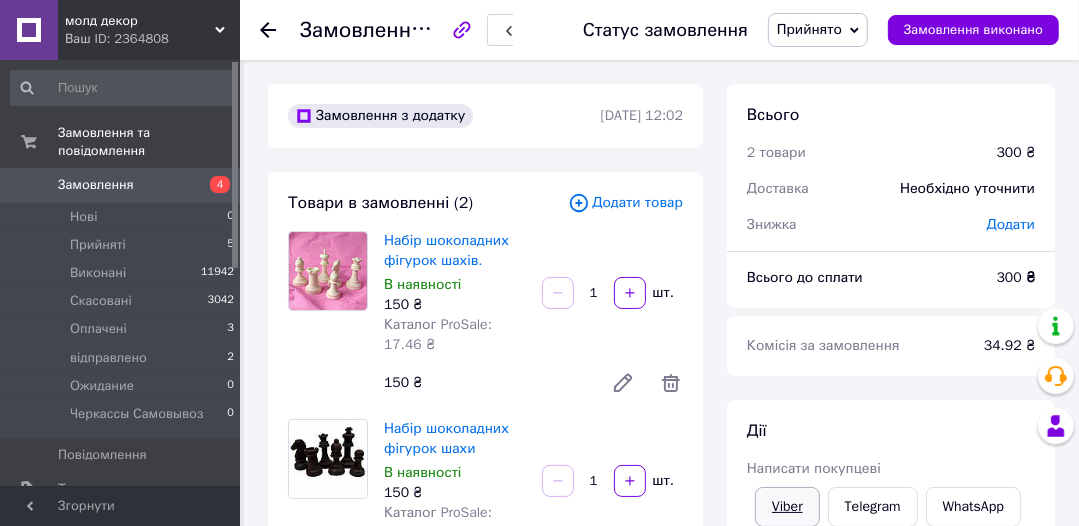 click on "Viber" at bounding box center [787, 507] 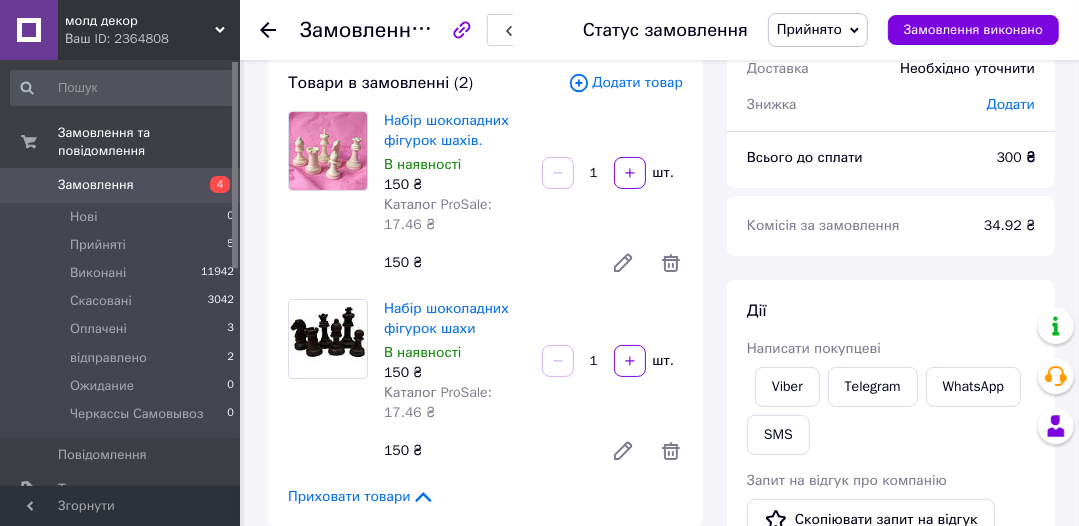 scroll, scrollTop: 128, scrollLeft: 0, axis: vertical 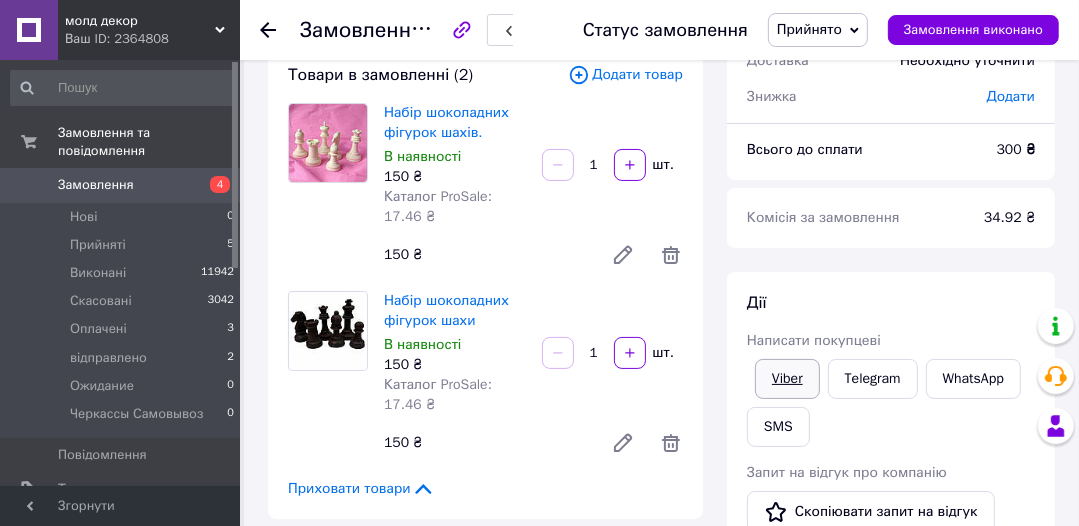 click on "Viber" at bounding box center (787, 379) 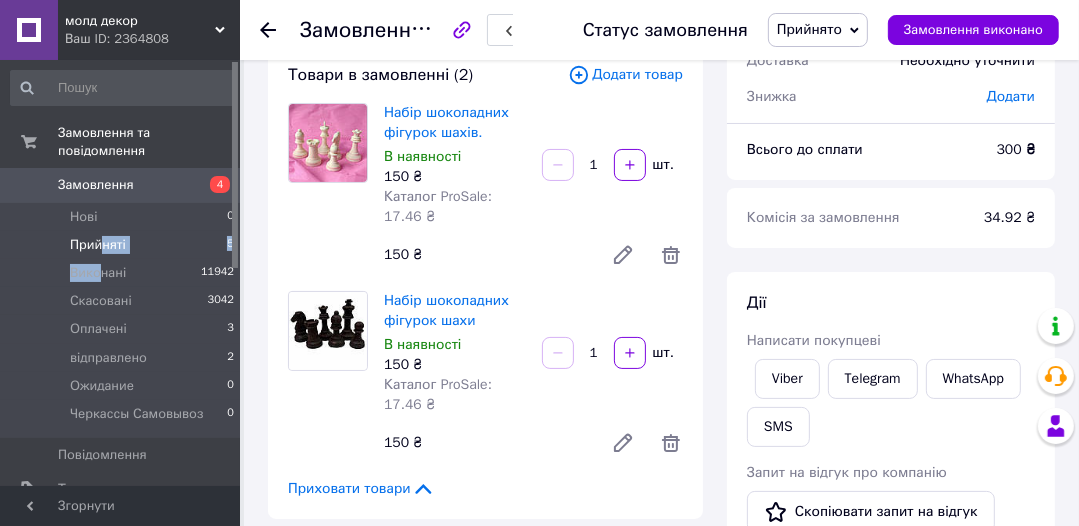 drag, startPoint x: 99, startPoint y: 243, endPoint x: 101, endPoint y: 232, distance: 11.18034 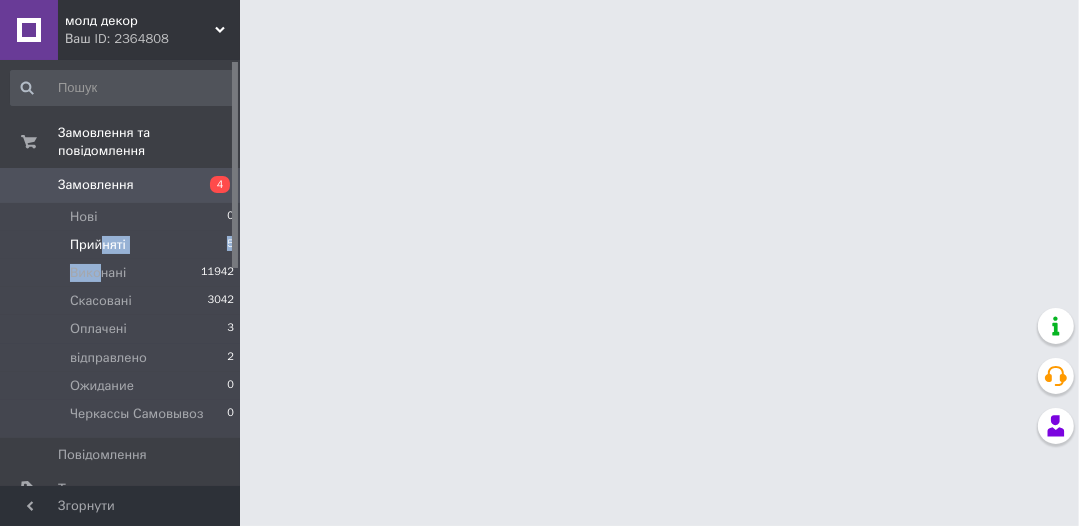 scroll, scrollTop: 0, scrollLeft: 0, axis: both 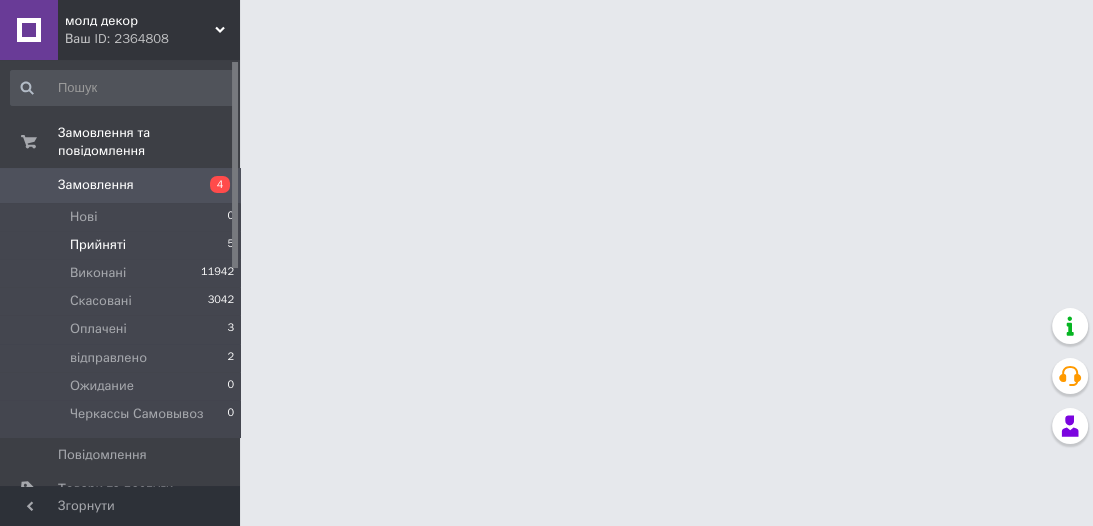 click on "Прийняті" at bounding box center [98, 245] 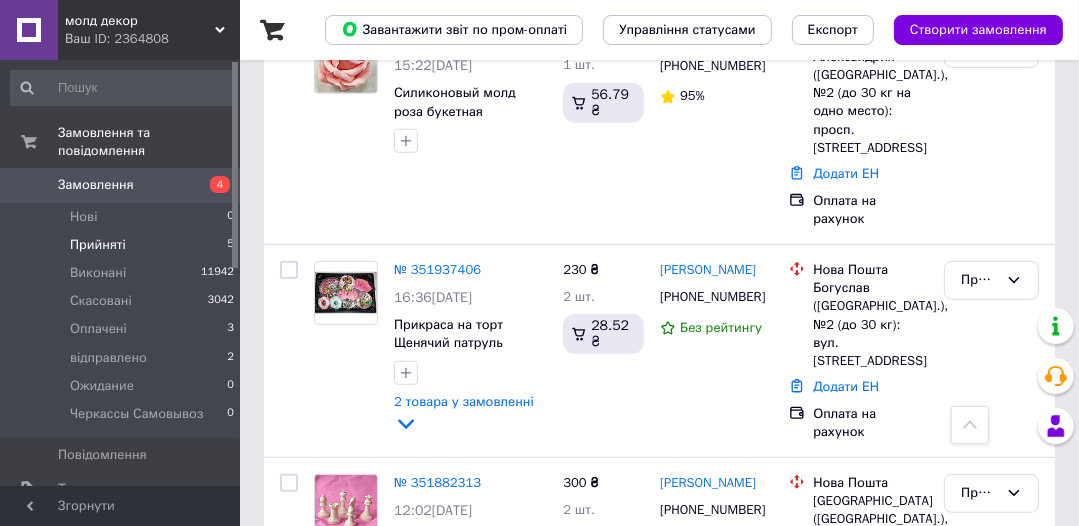 scroll, scrollTop: 800, scrollLeft: 0, axis: vertical 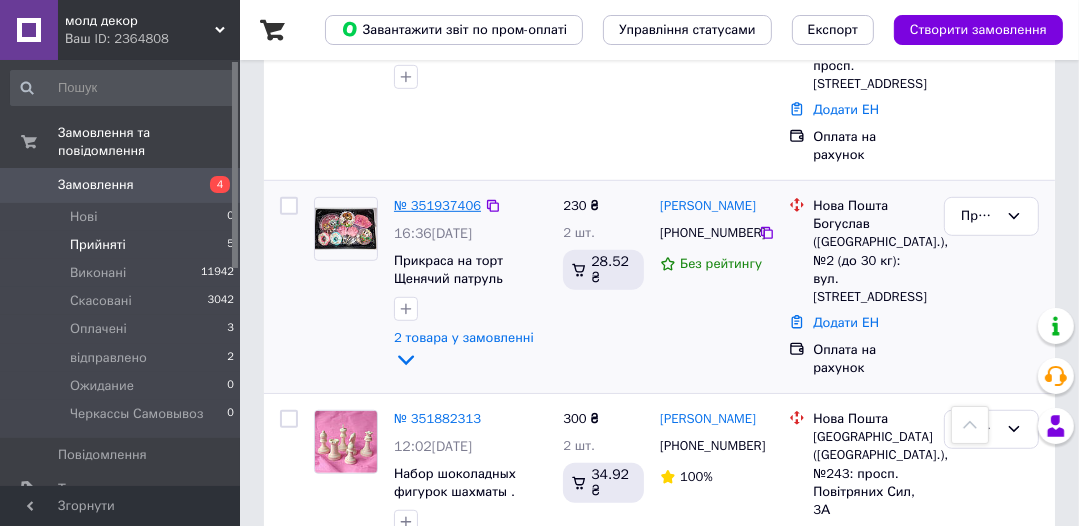 click on "№ 351937406" at bounding box center [437, 205] 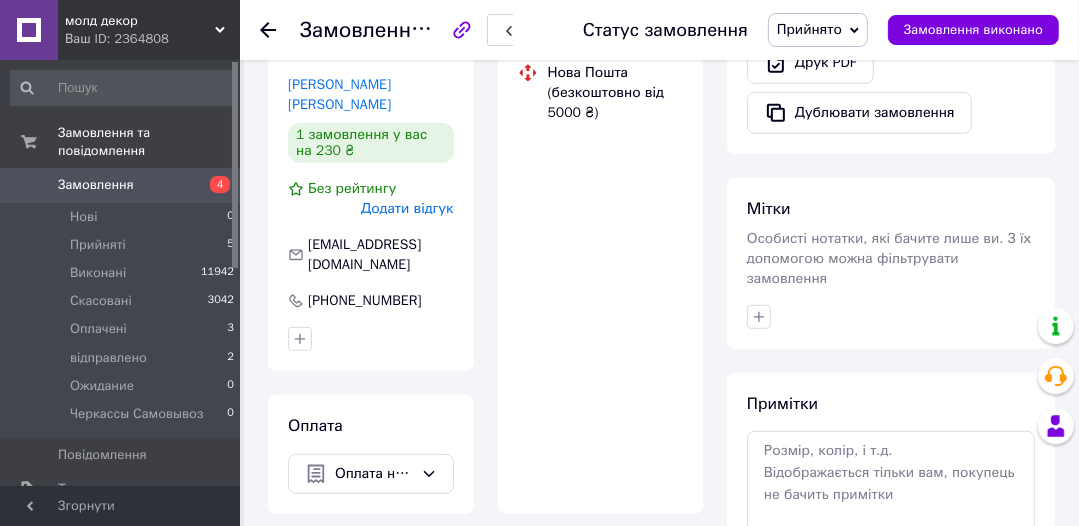scroll, scrollTop: 800, scrollLeft: 0, axis: vertical 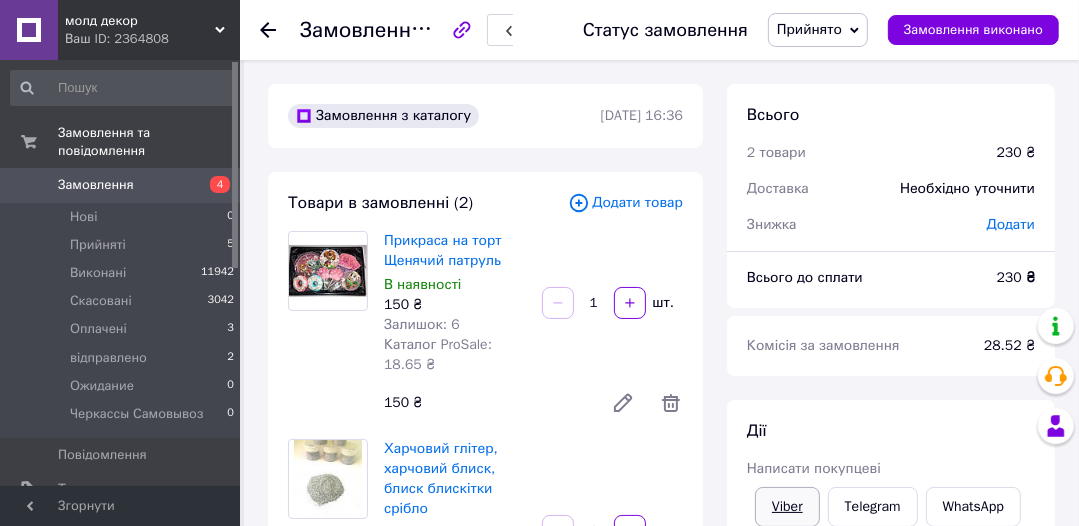 click on "Viber" at bounding box center [787, 507] 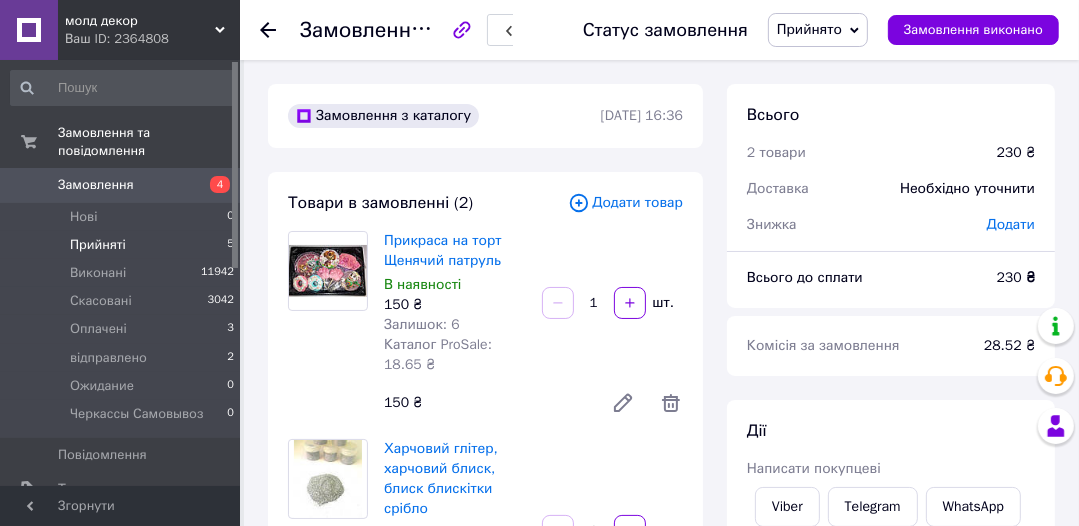 click on "Прийняті" at bounding box center (98, 245) 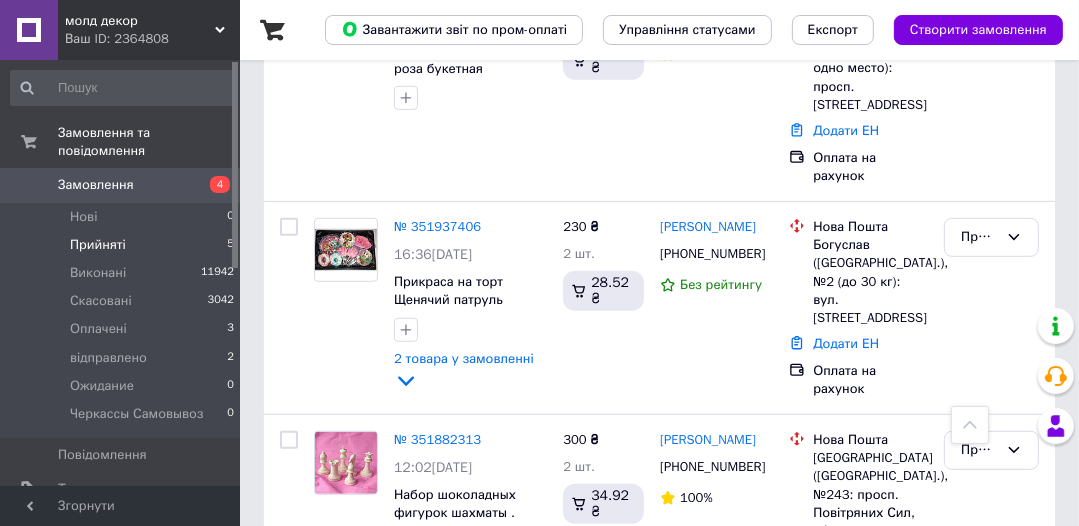 scroll, scrollTop: 800, scrollLeft: 0, axis: vertical 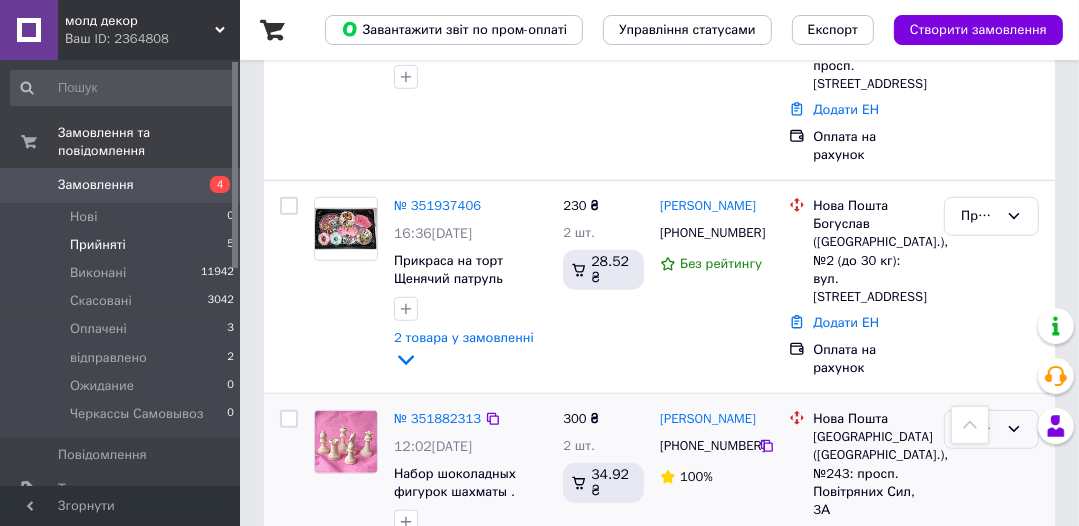 click on "Прийнято" at bounding box center [991, 429] 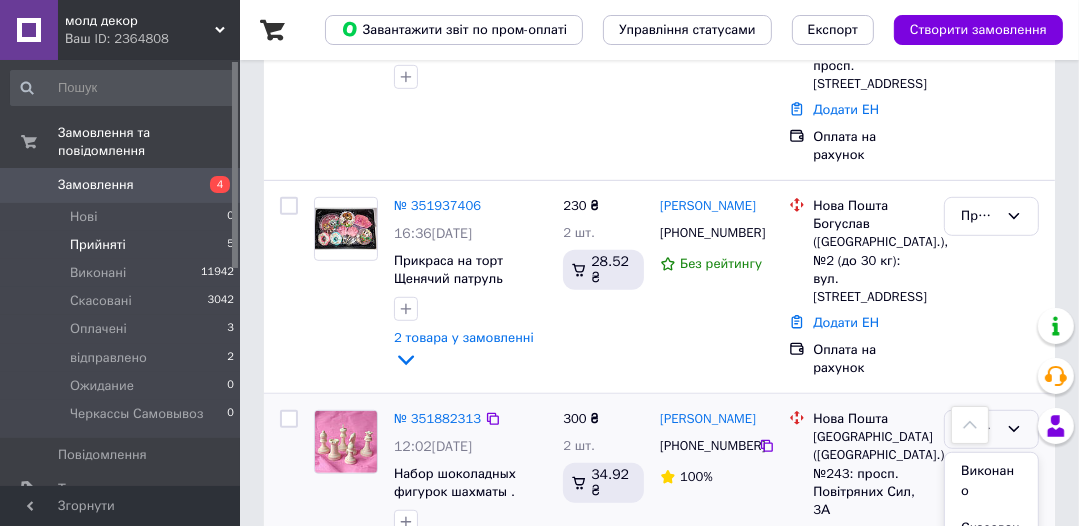 click on "Оплачено" at bounding box center [991, 595] 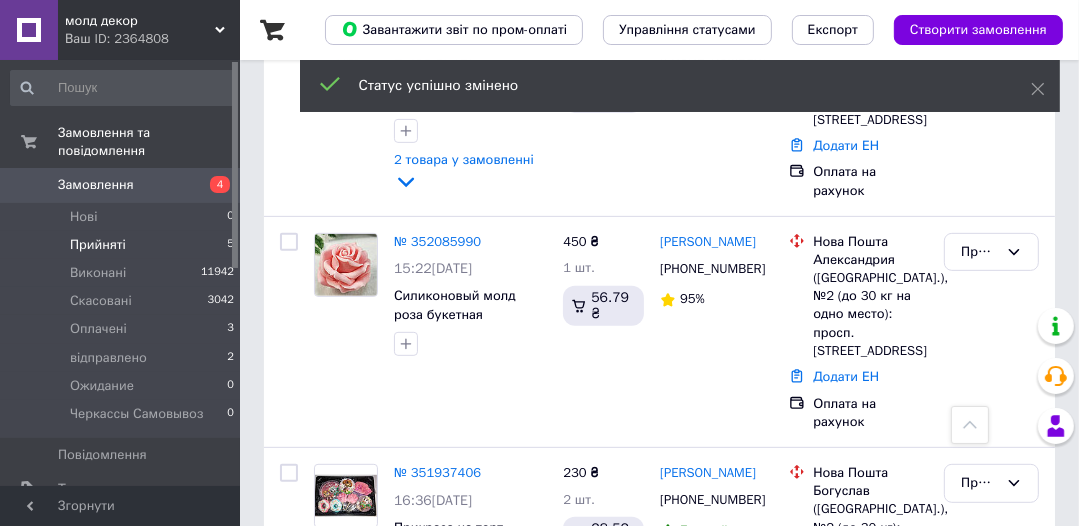 scroll, scrollTop: 416, scrollLeft: 0, axis: vertical 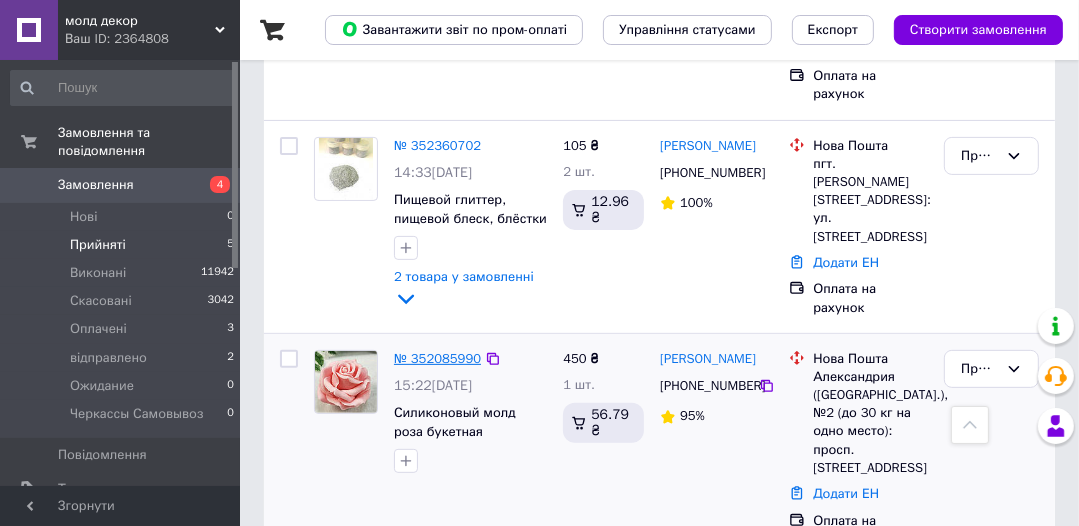 click on "№ 352085990" at bounding box center [437, 358] 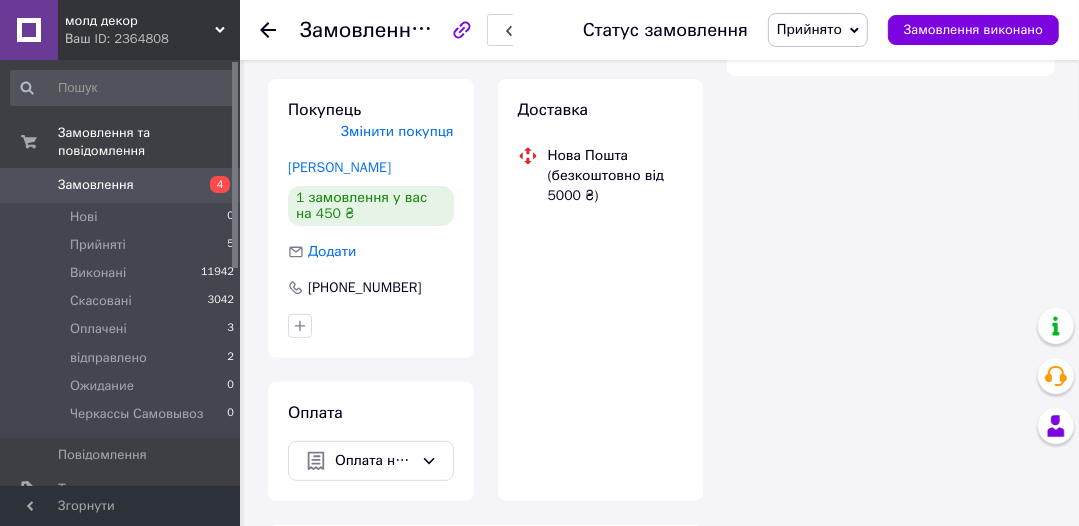 scroll, scrollTop: 416, scrollLeft: 0, axis: vertical 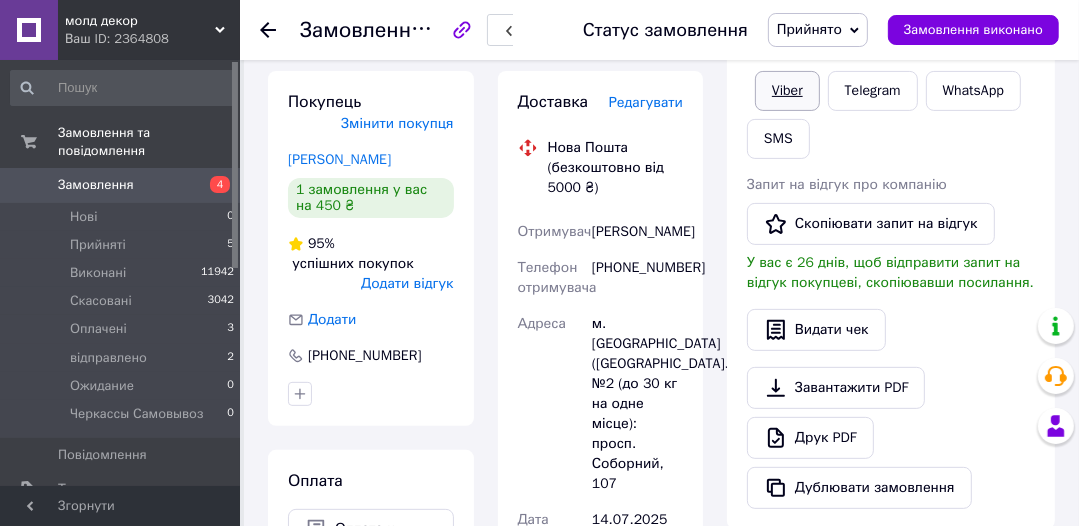 click on "Viber" at bounding box center [787, 91] 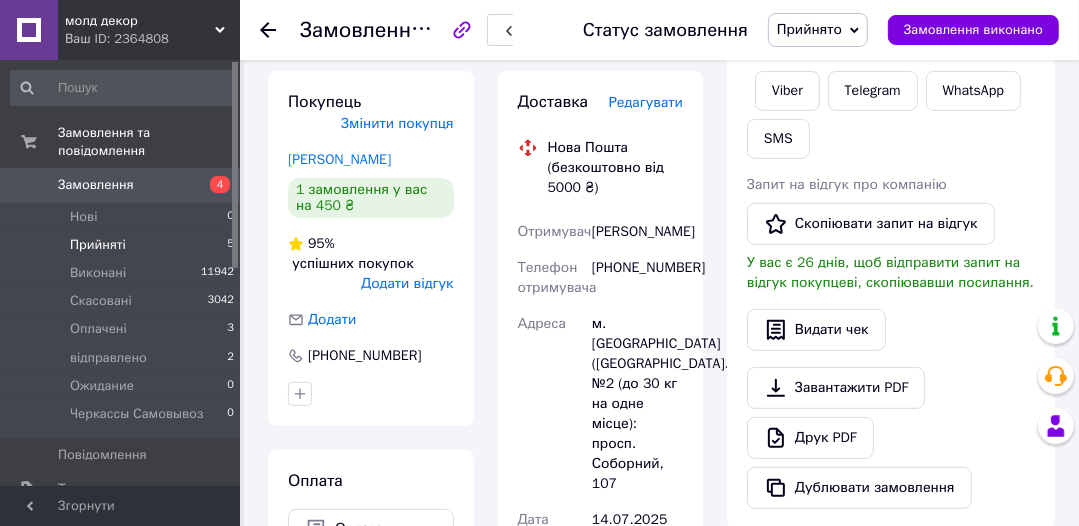 click on "Прийняті" at bounding box center [98, 245] 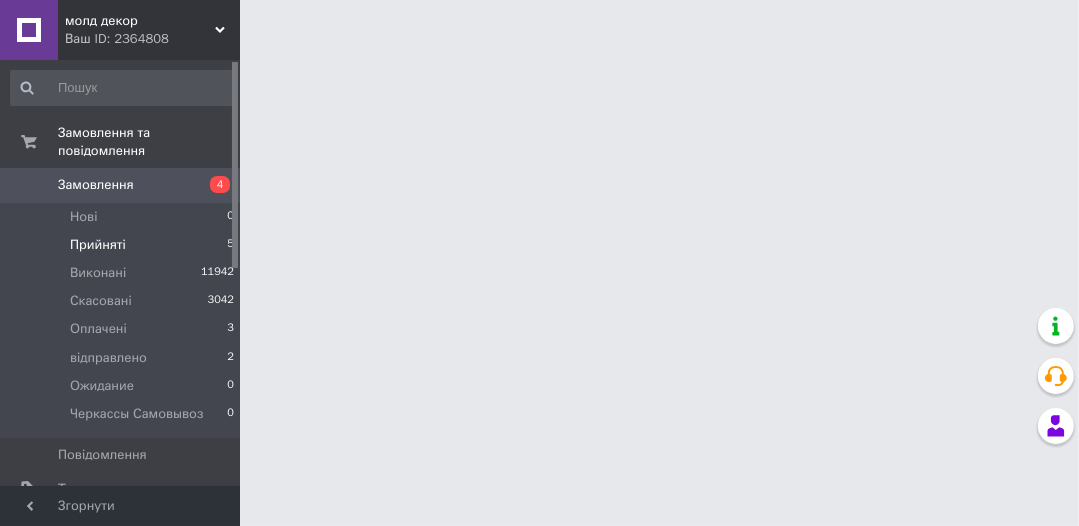 scroll, scrollTop: 0, scrollLeft: 0, axis: both 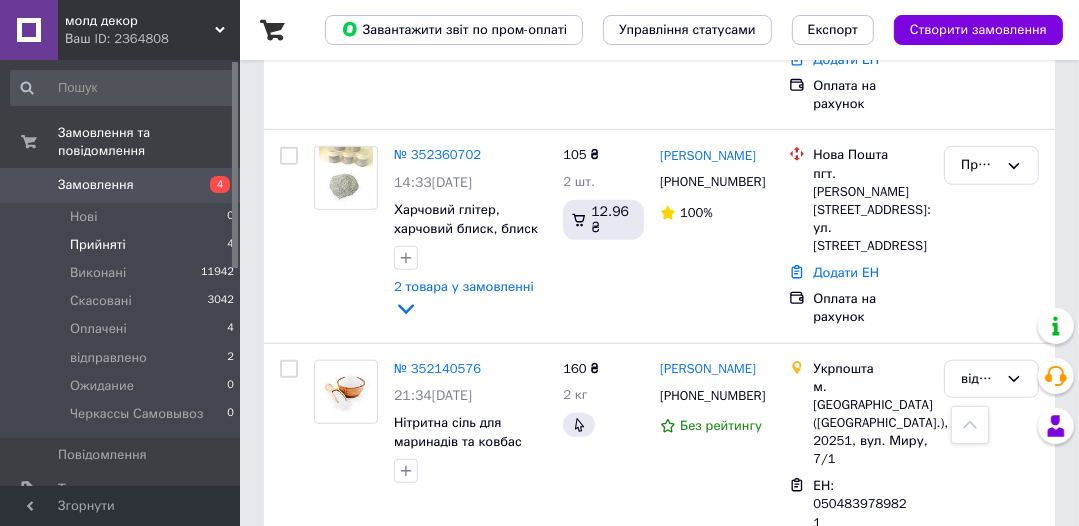 click on "Прийняті" at bounding box center [98, 245] 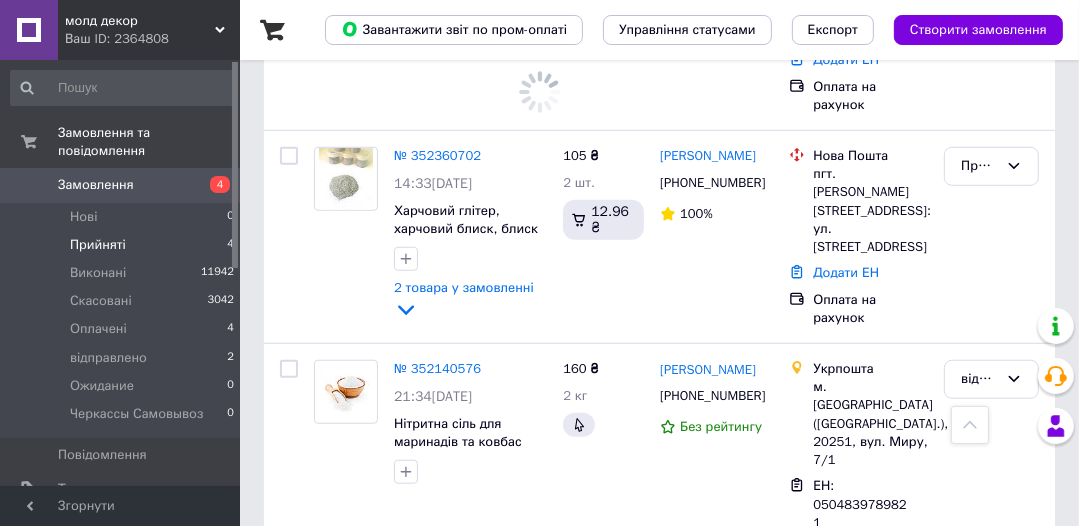 scroll, scrollTop: 0, scrollLeft: 0, axis: both 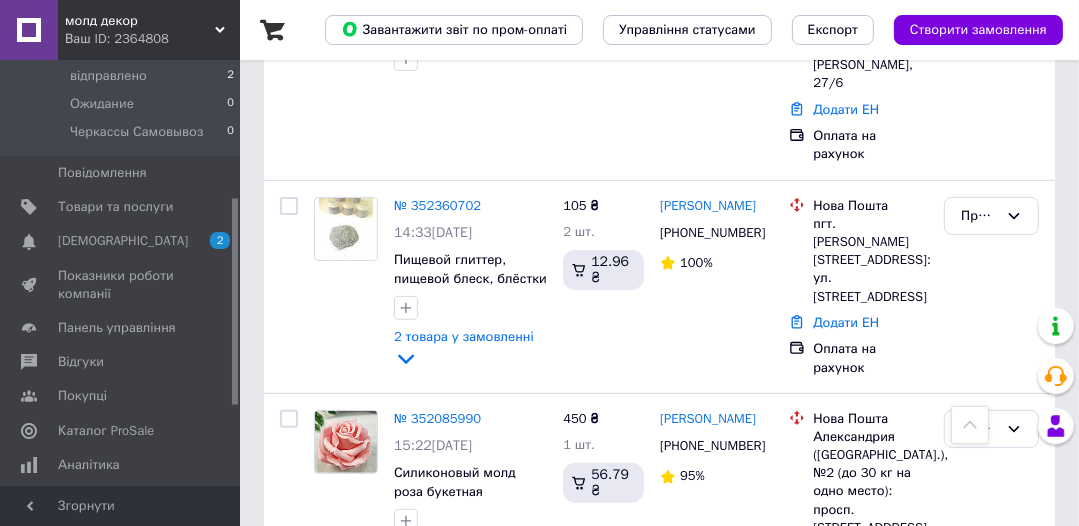 drag, startPoint x: 233, startPoint y: 116, endPoint x: 235, endPoint y: 252, distance: 136.01471 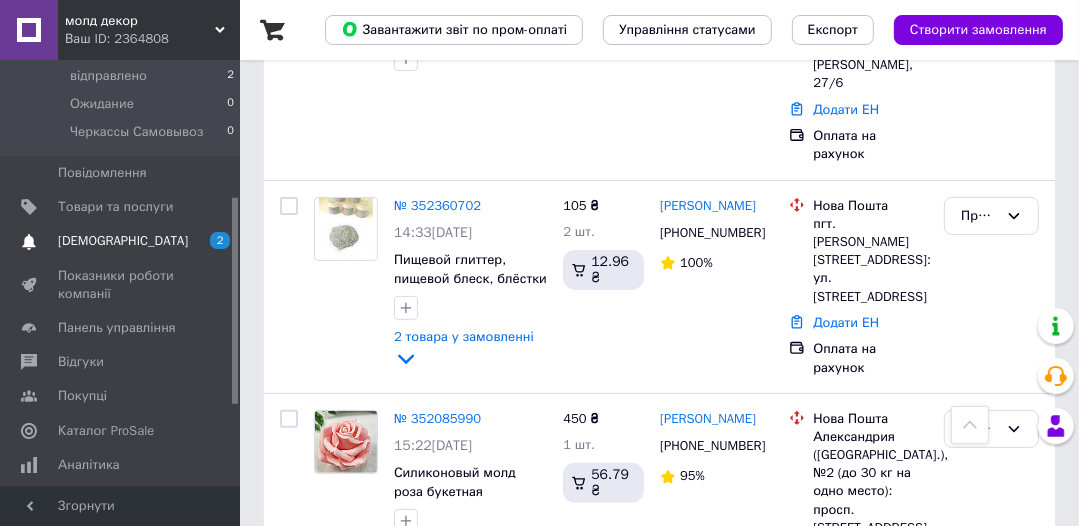 click on "2" at bounding box center [220, 240] 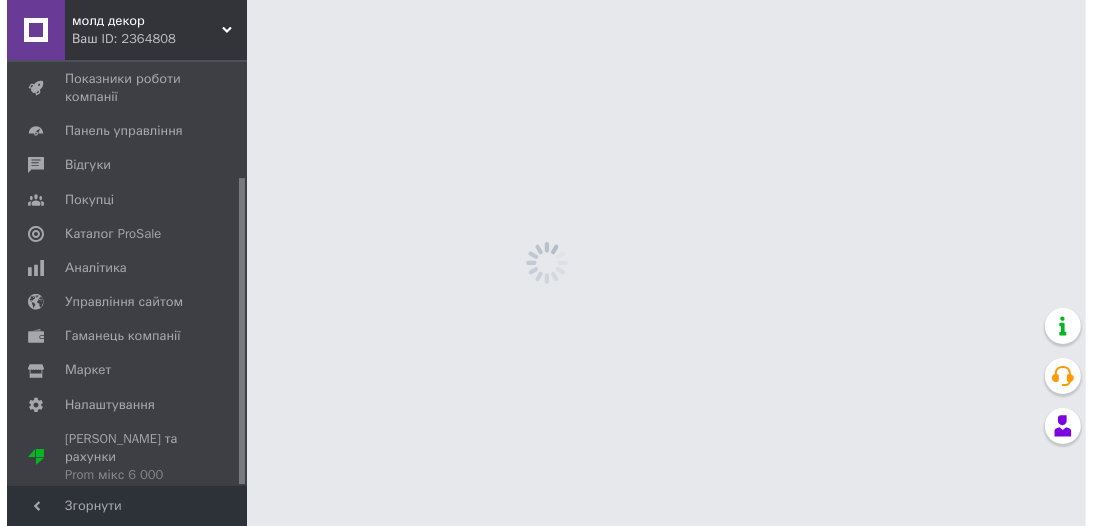 scroll, scrollTop: 0, scrollLeft: 0, axis: both 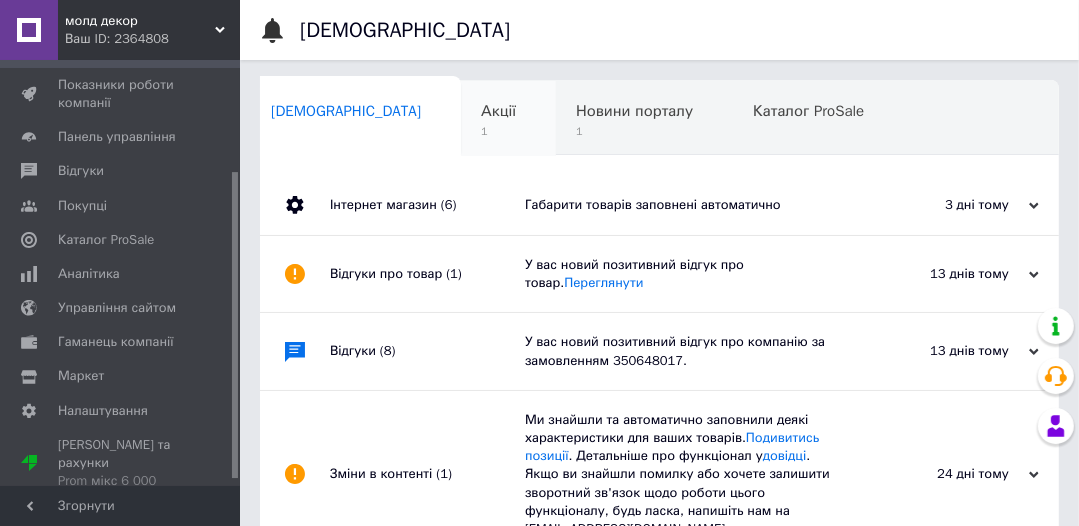 click on "Акції" at bounding box center (498, 111) 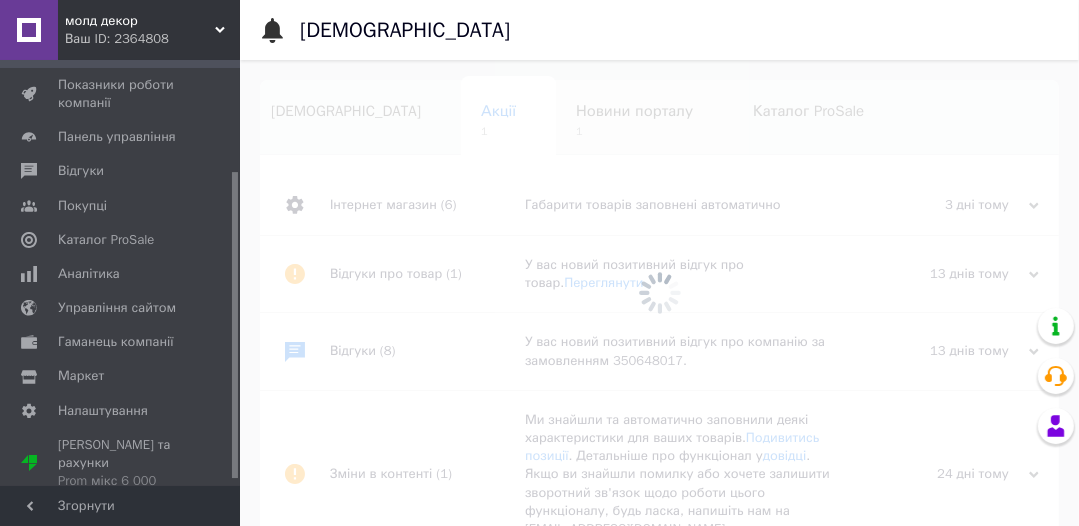 scroll, scrollTop: 0, scrollLeft: 151, axis: horizontal 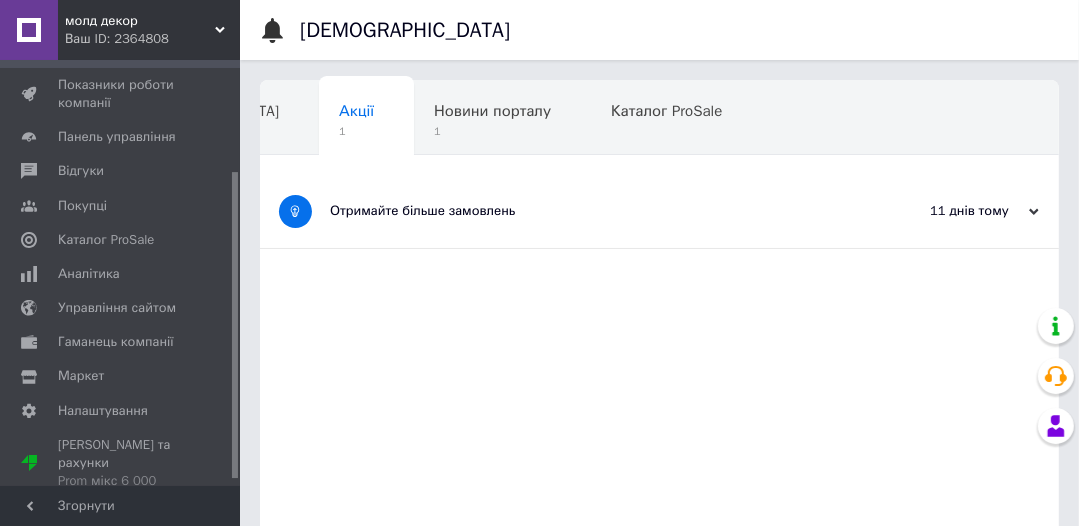 click 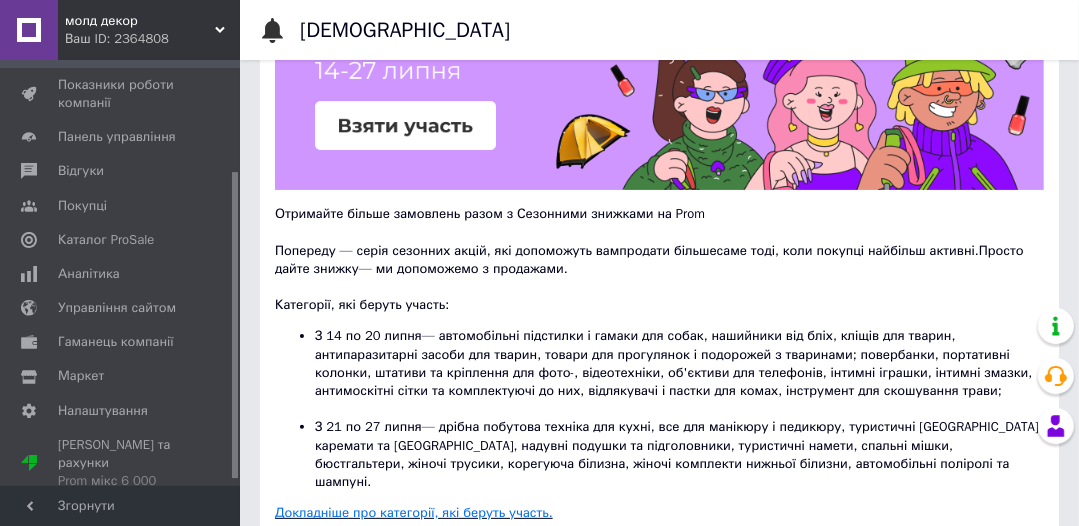 scroll, scrollTop: 320, scrollLeft: 0, axis: vertical 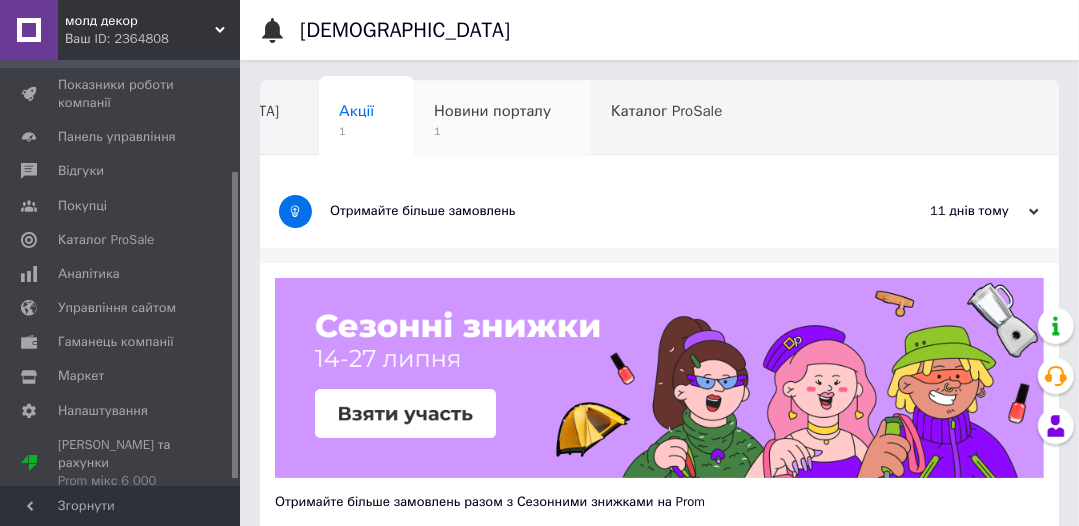 click on "Новини порталу 1" at bounding box center (502, 119) 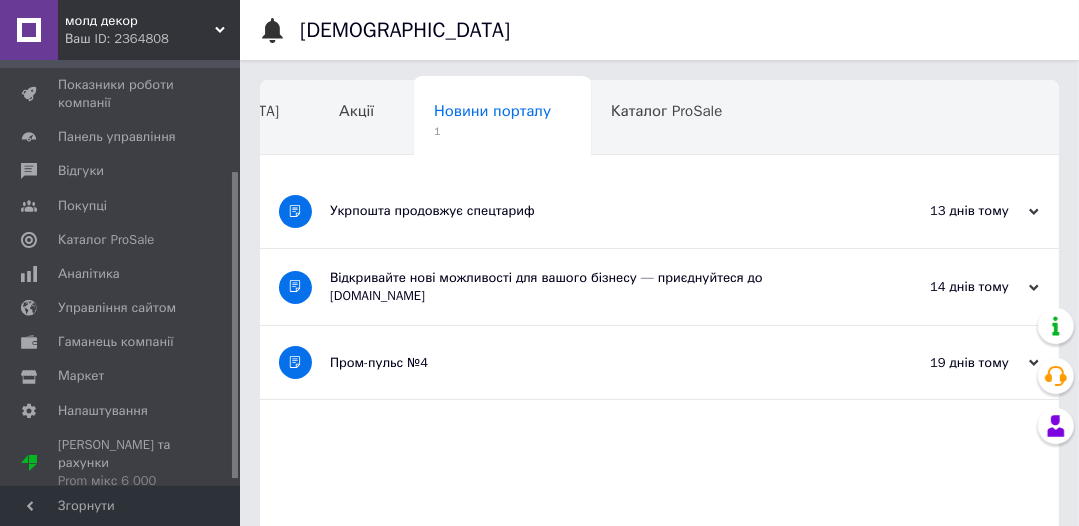 click on "Укрпошта продовжує спецтариф" at bounding box center (584, 211) 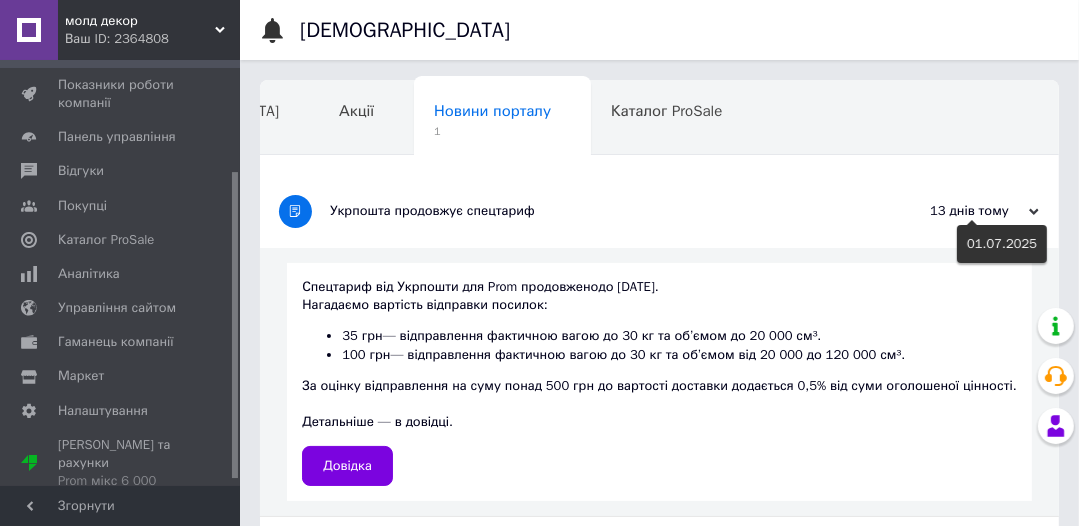 click 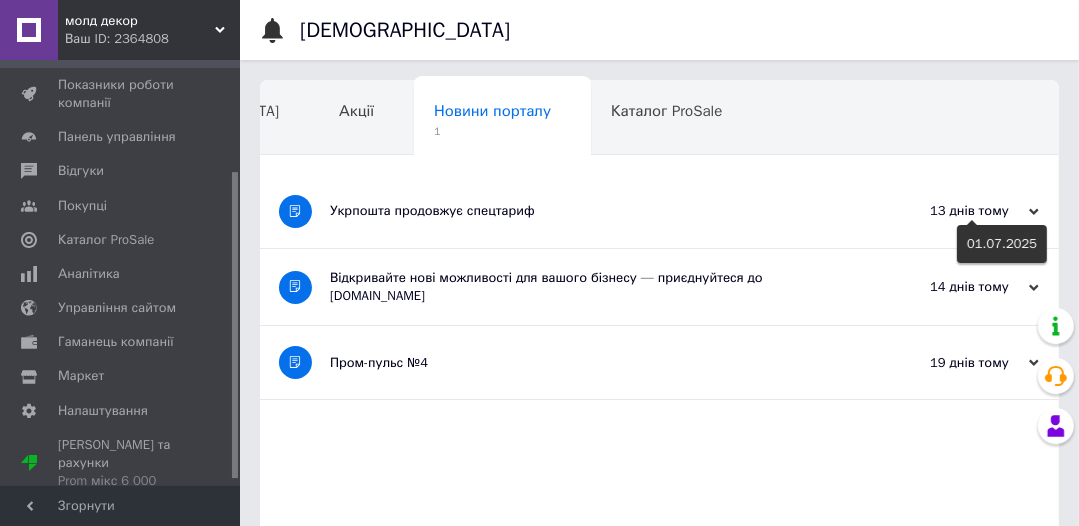 click 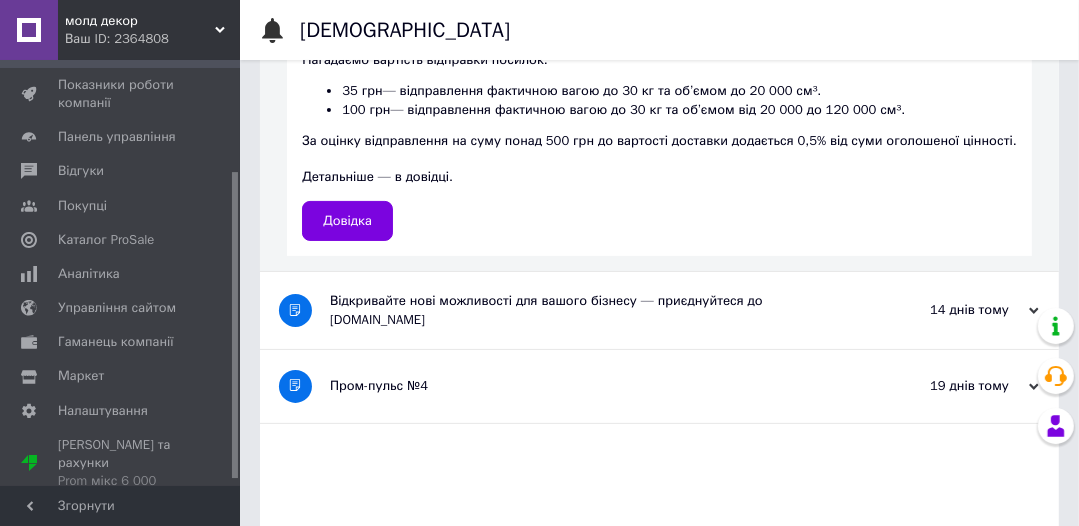 scroll, scrollTop: 266, scrollLeft: 0, axis: vertical 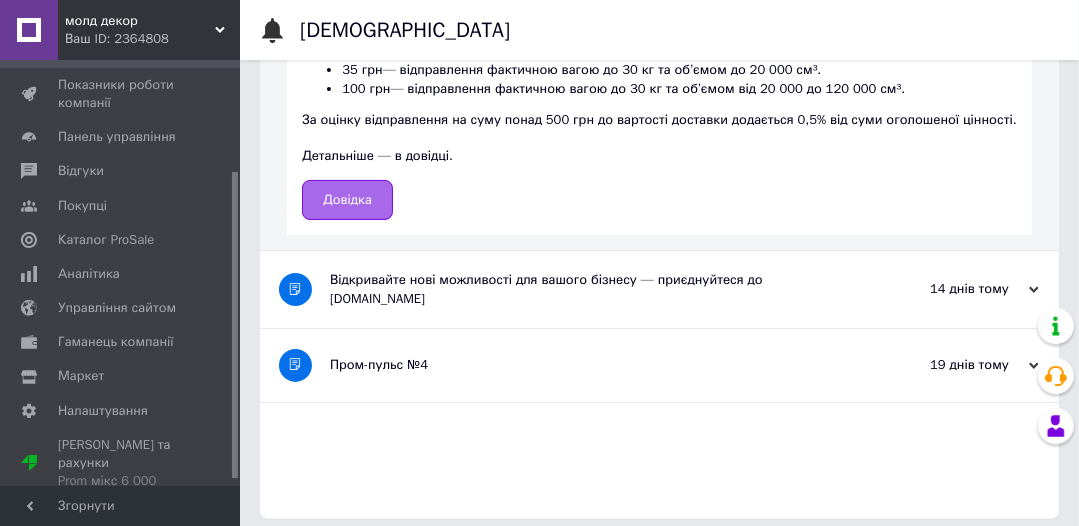 click on "Довідка" at bounding box center [347, 200] 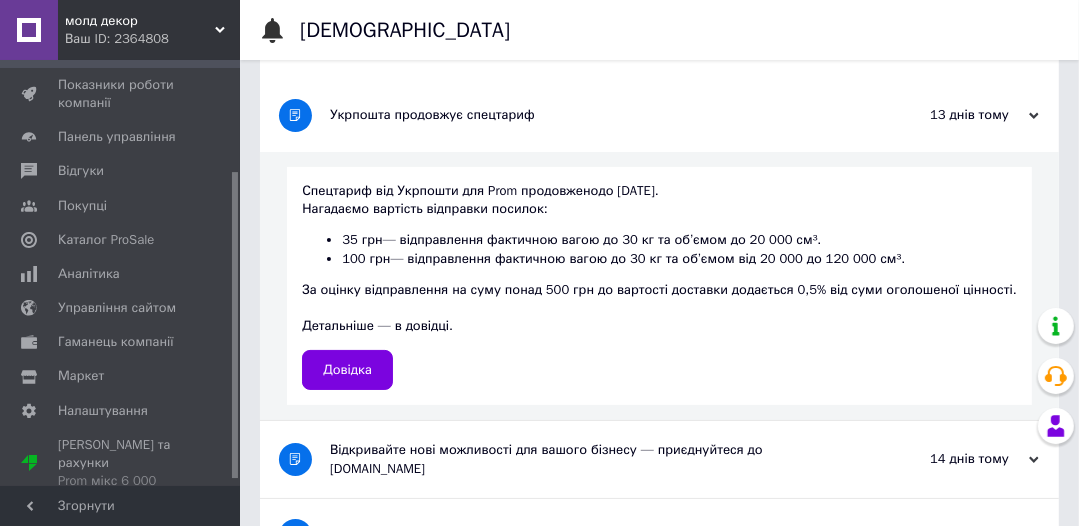 scroll, scrollTop: 0, scrollLeft: 0, axis: both 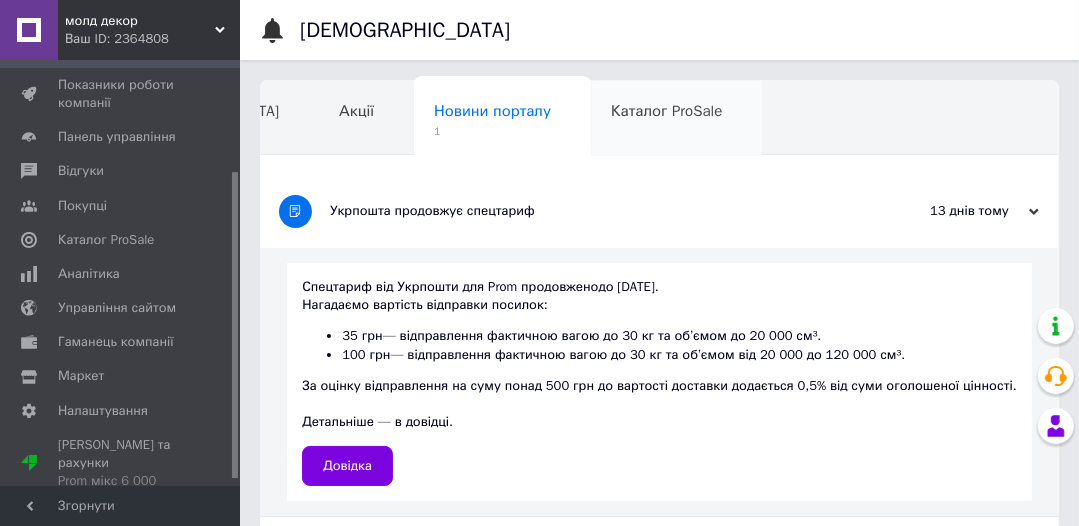 click on "Каталог ProSale" at bounding box center [666, 111] 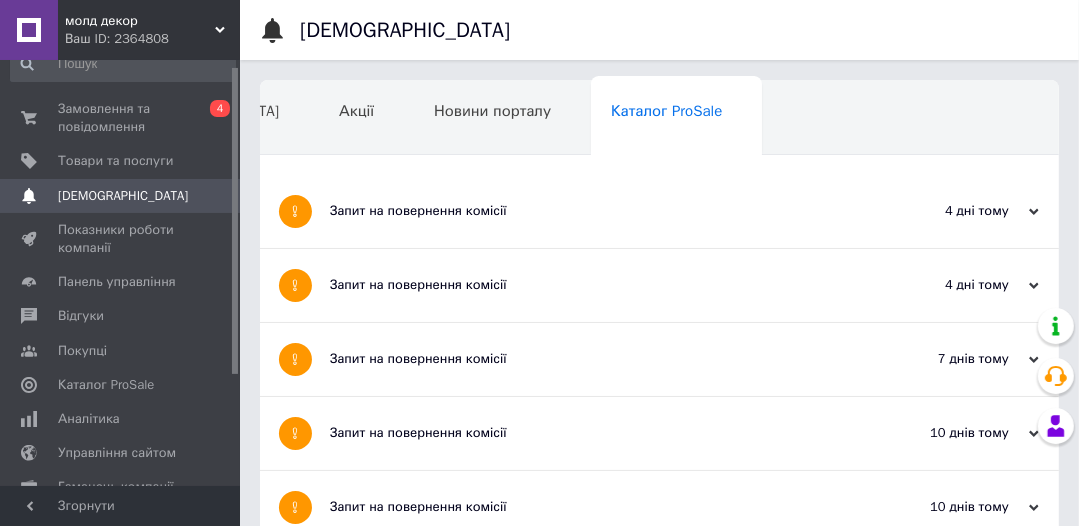 scroll, scrollTop: 9, scrollLeft: 0, axis: vertical 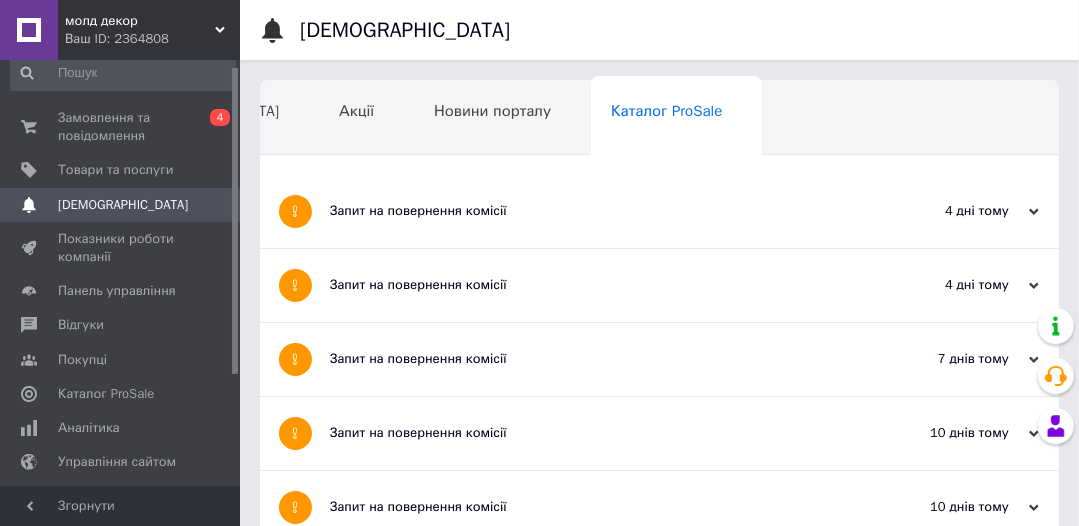 drag, startPoint x: 236, startPoint y: 260, endPoint x: 236, endPoint y: 144, distance: 116 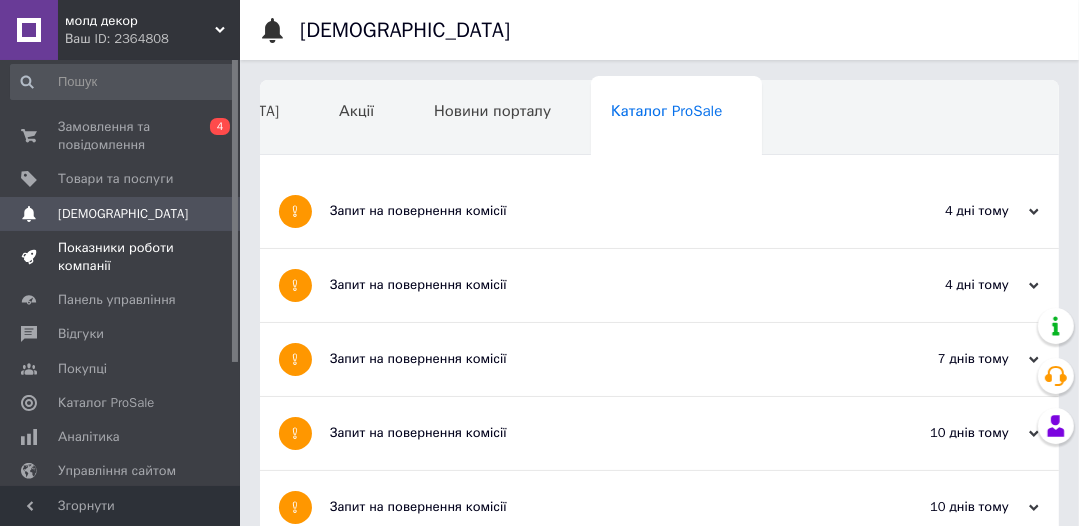 click on "Показники роботи компанії" at bounding box center (121, 257) 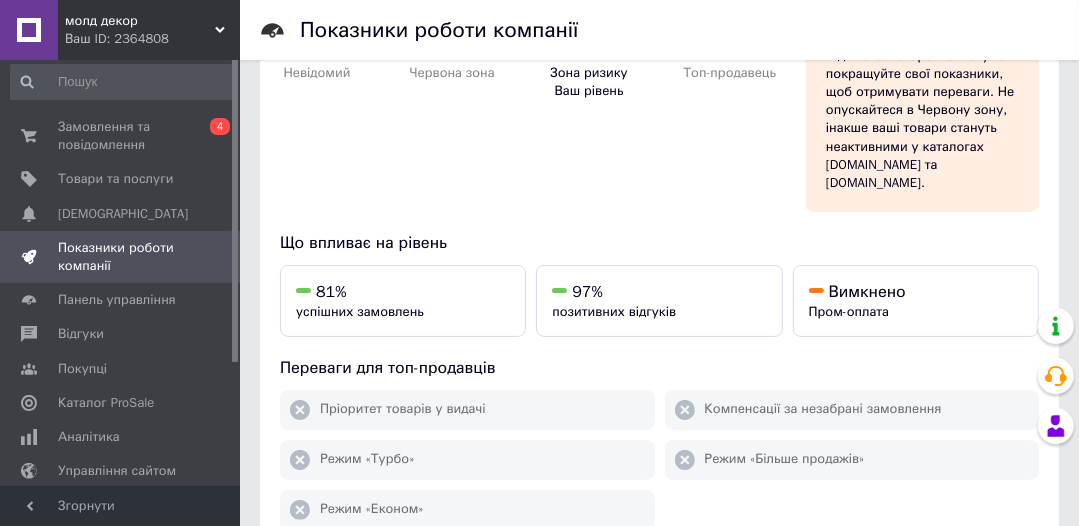 scroll, scrollTop: 181, scrollLeft: 0, axis: vertical 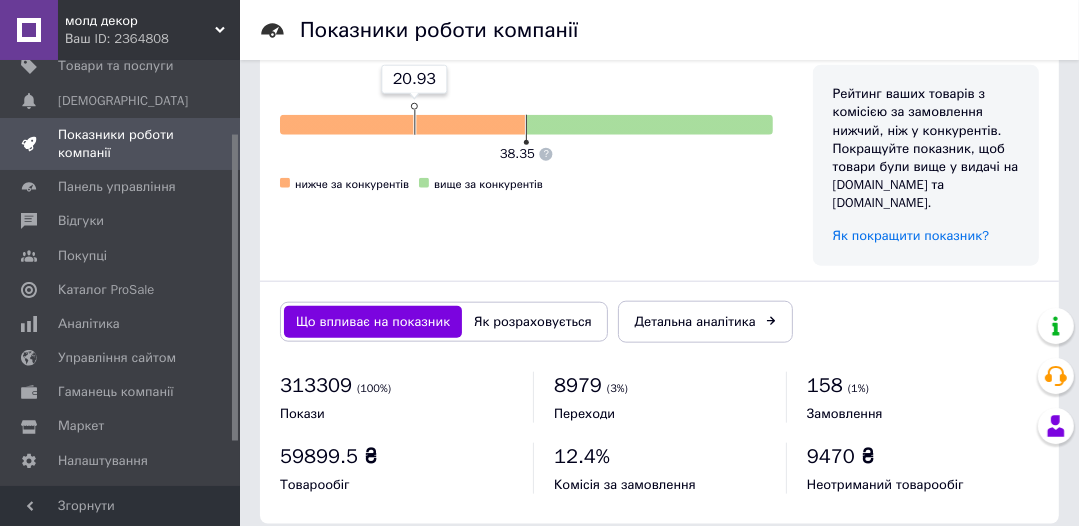 drag, startPoint x: 236, startPoint y: 175, endPoint x: 232, endPoint y: 257, distance: 82.0975 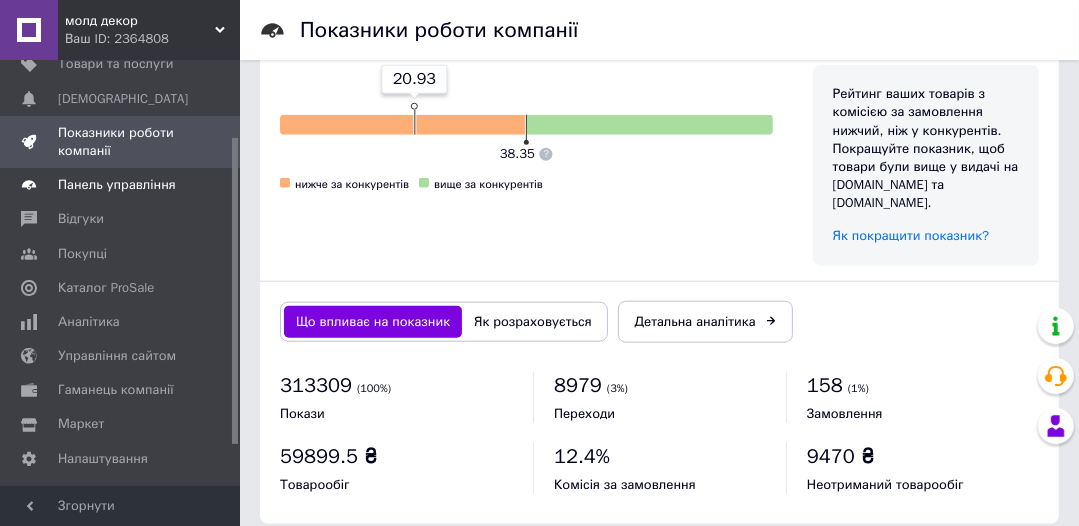 click on "Панель управління" at bounding box center [117, 185] 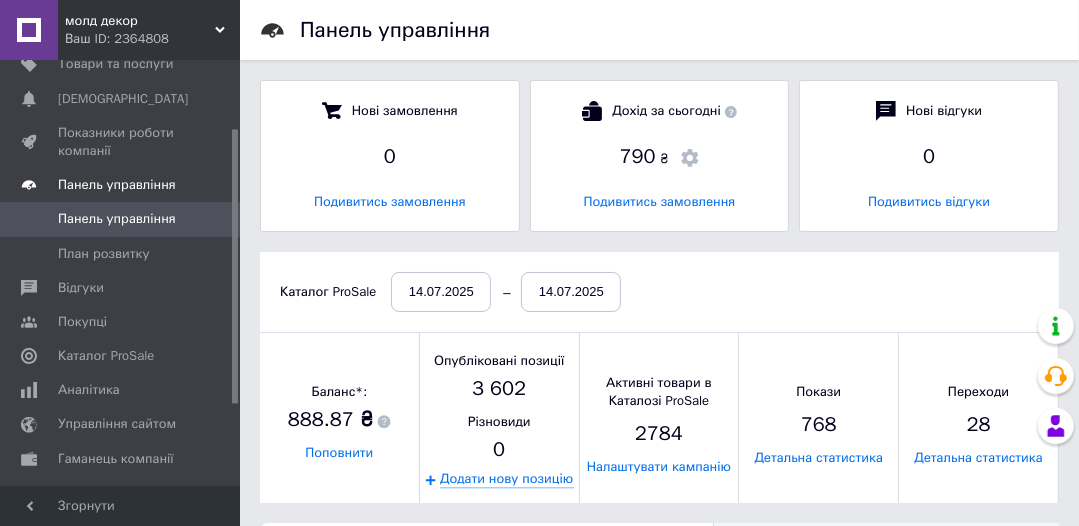 scroll, scrollTop: 10, scrollLeft: 9, axis: both 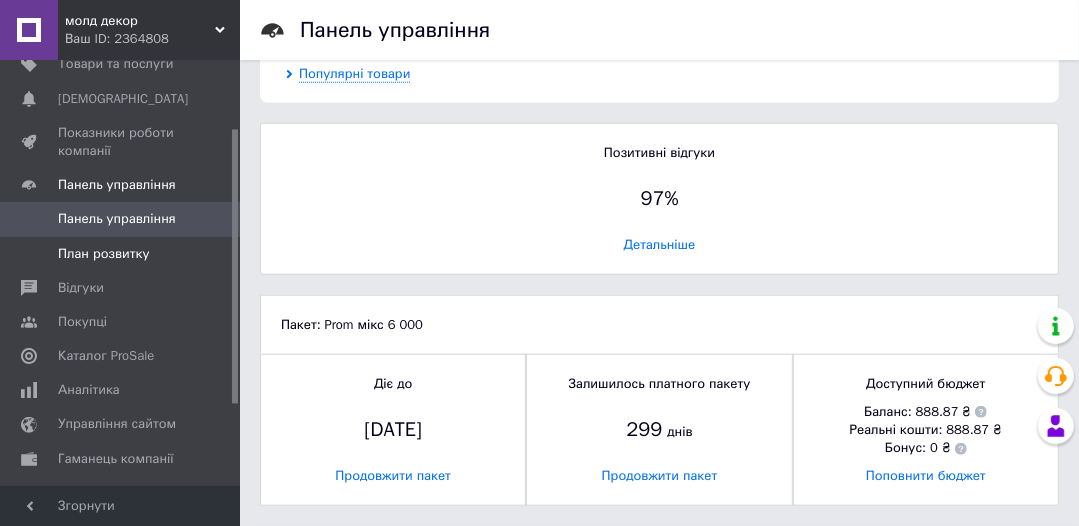 click on "План розвитку" at bounding box center [103, 254] 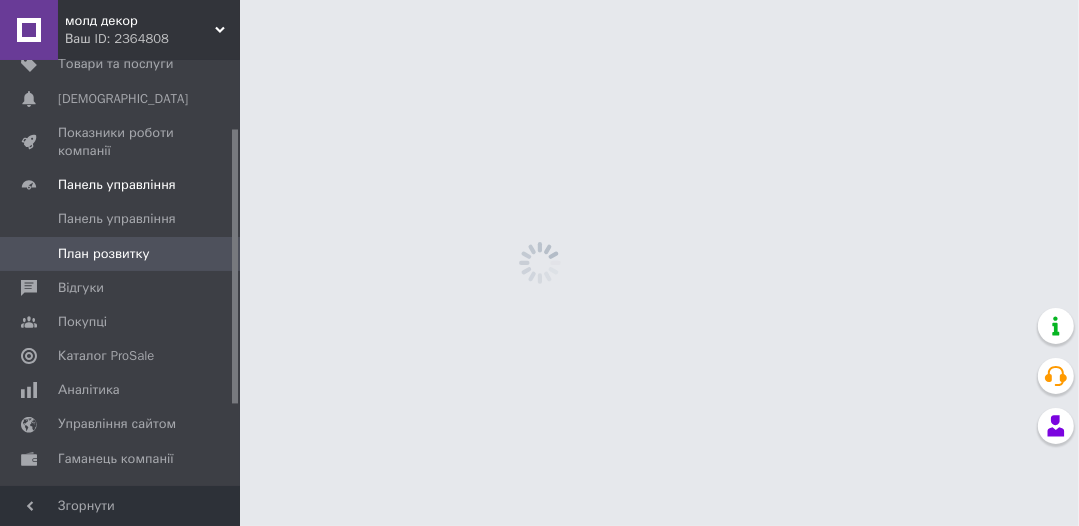 scroll, scrollTop: 0, scrollLeft: 0, axis: both 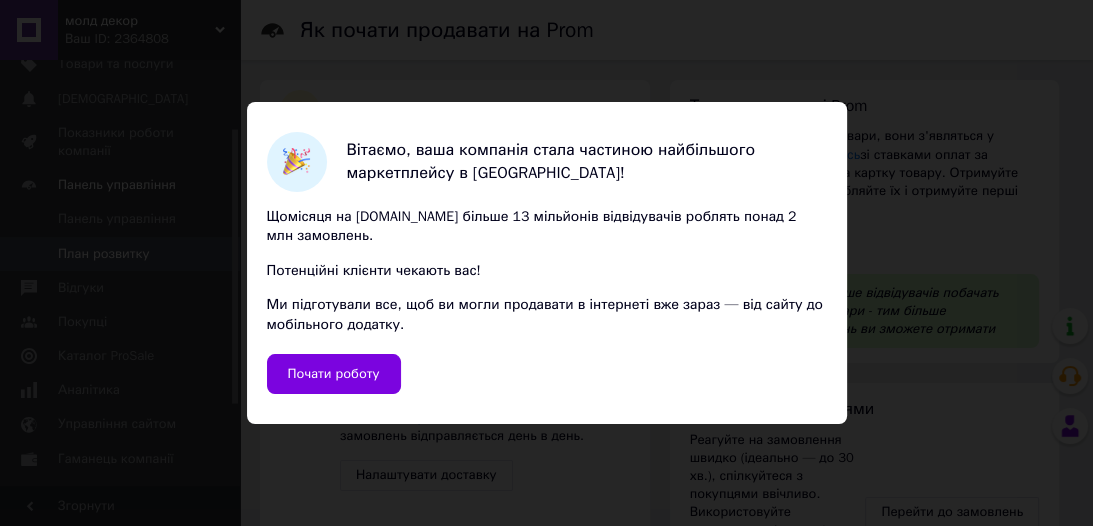 click on "Вітаємо, ваша компанія стала частиною найбільшого маркетплейсу в [GEOGRAPHIC_DATA]! Щомісяця на [DOMAIN_NAME] більше 13 мільйонів відвідувачів роблять понад 2 млн замовлень. Потенційні клієнти чекають вас! Ми підготували все, щоб ви могли продавати в
інтернеті вже зараз — від сайту до мобільного додатку. Почати роботу" at bounding box center (546, 263) 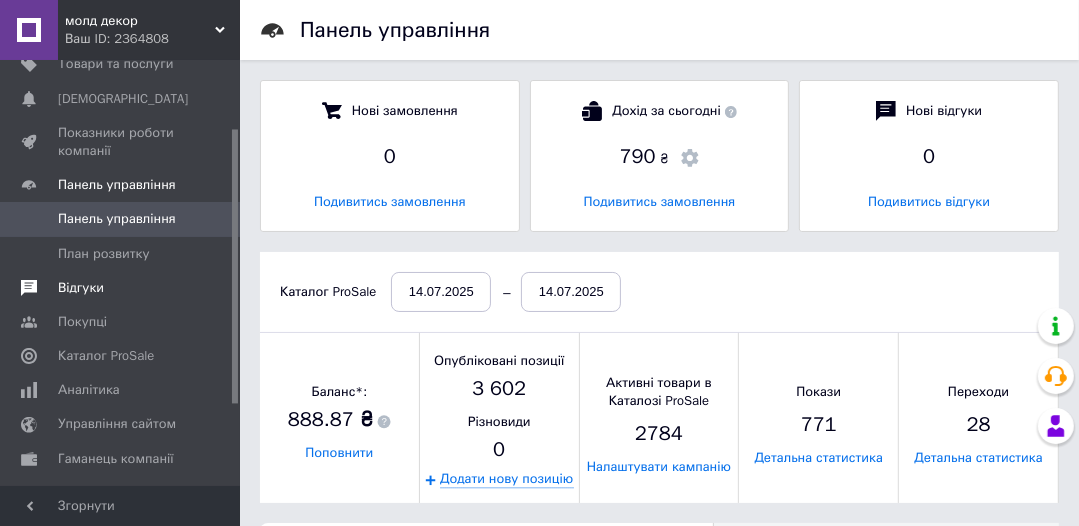 scroll, scrollTop: 10, scrollLeft: 9, axis: both 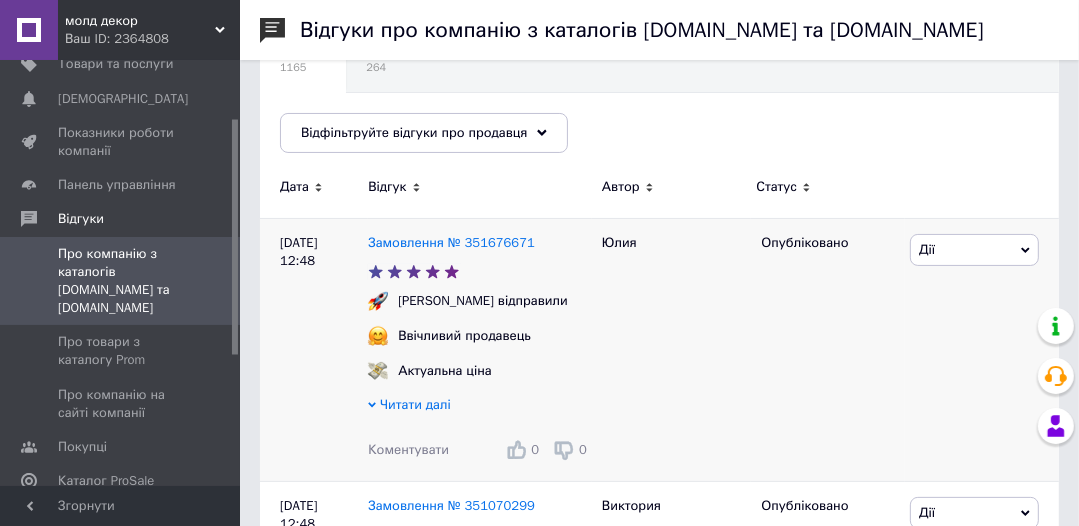 click 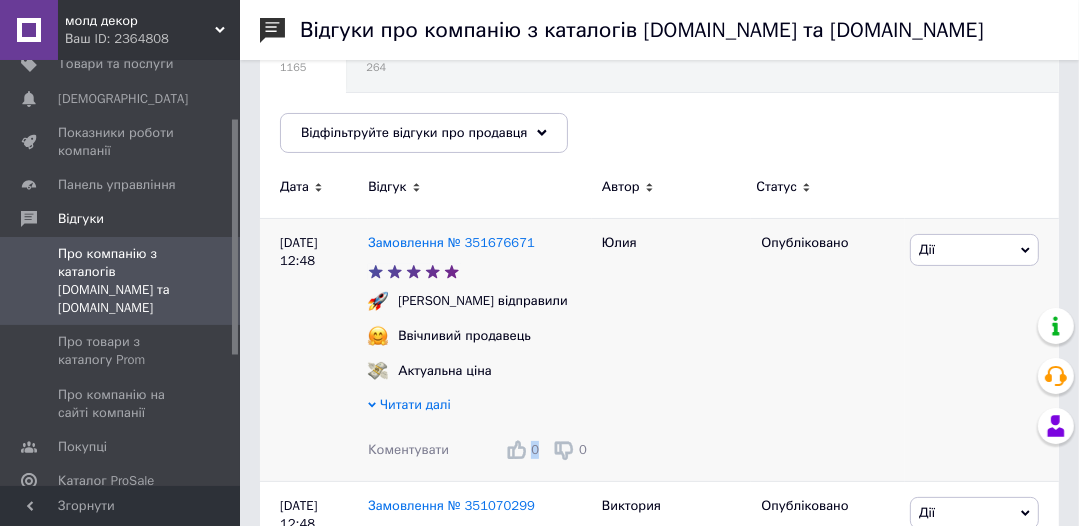 click 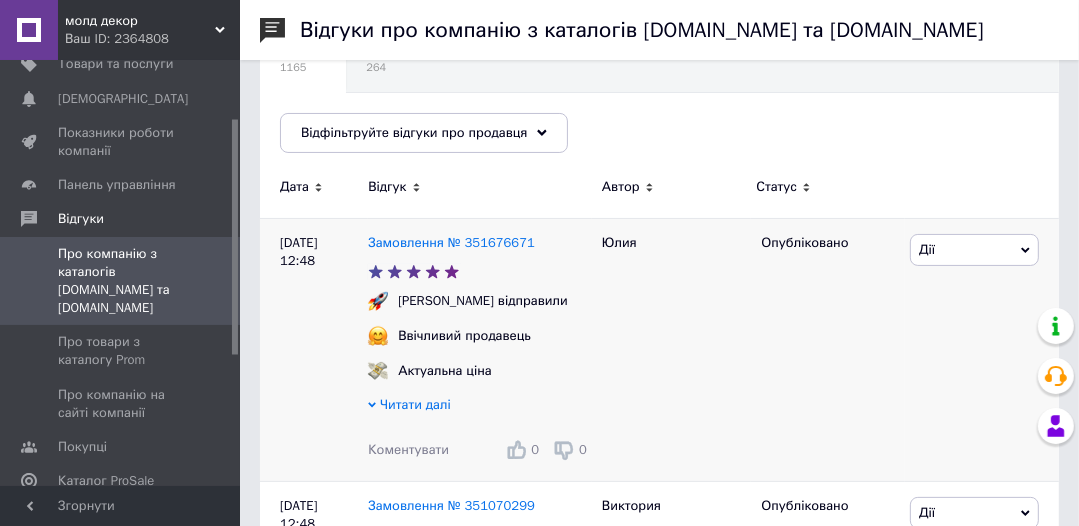 click on "0" at bounding box center [522, 449] 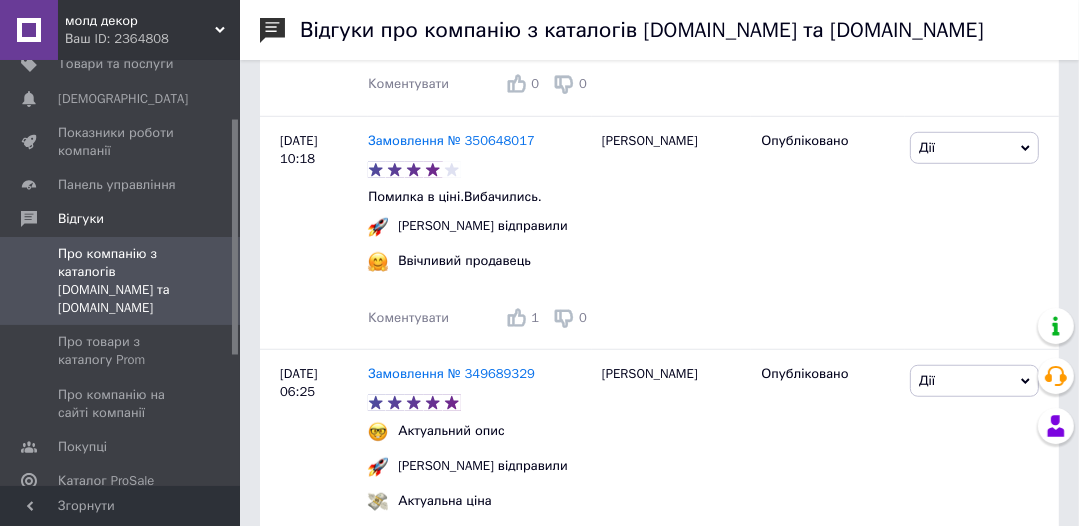 scroll, scrollTop: 1098, scrollLeft: 0, axis: vertical 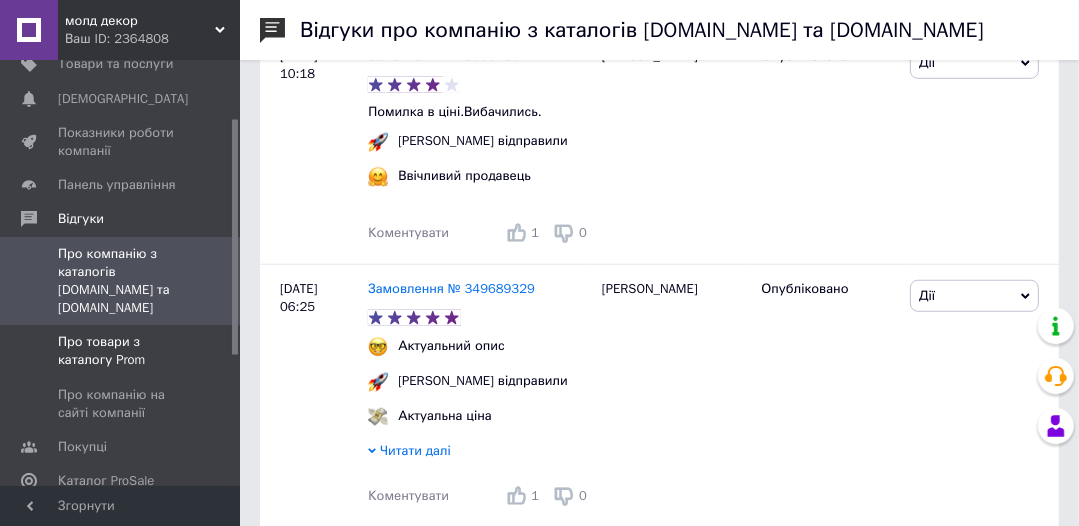 click on "Про товари з каталогу Prom" at bounding box center [121, 351] 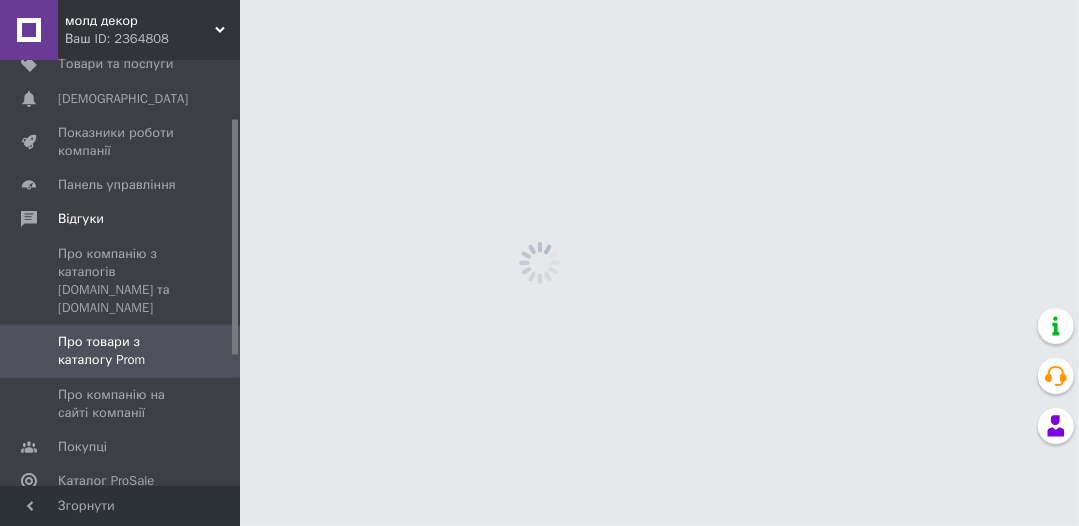 scroll, scrollTop: 0, scrollLeft: 0, axis: both 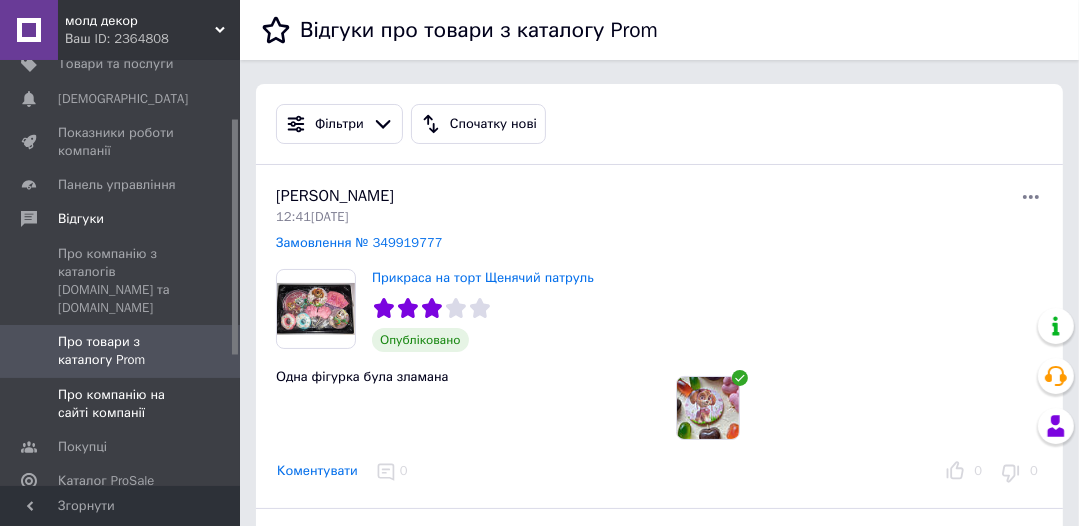 click on "Про компанію на сайті компанії" at bounding box center (121, 404) 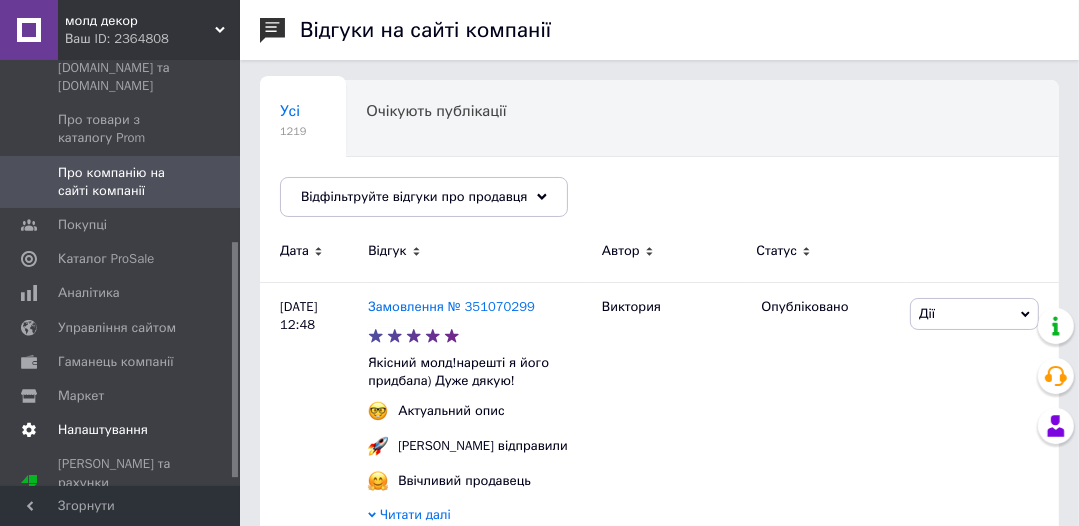 scroll, scrollTop: 338, scrollLeft: 0, axis: vertical 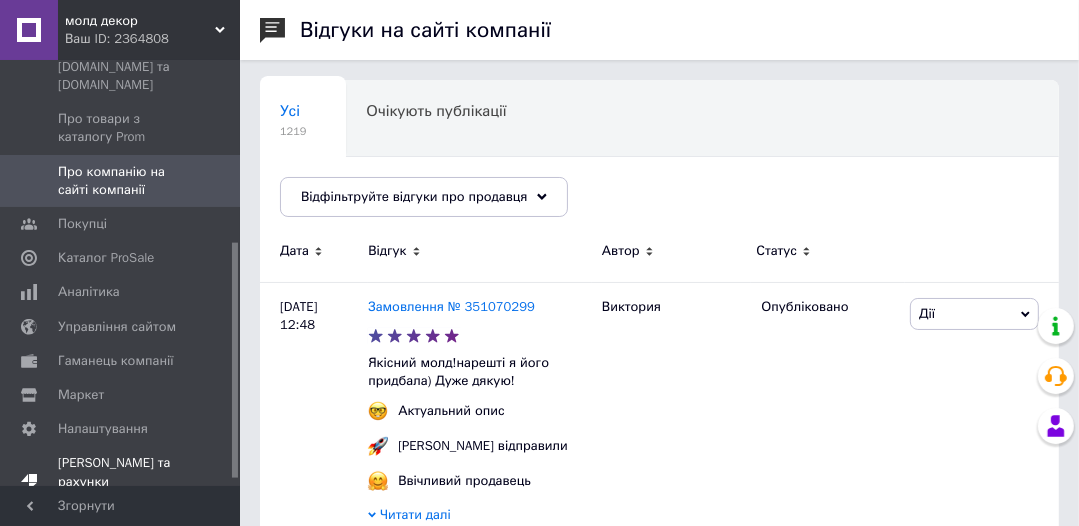 drag, startPoint x: 236, startPoint y: 290, endPoint x: 228, endPoint y: 444, distance: 154.20766 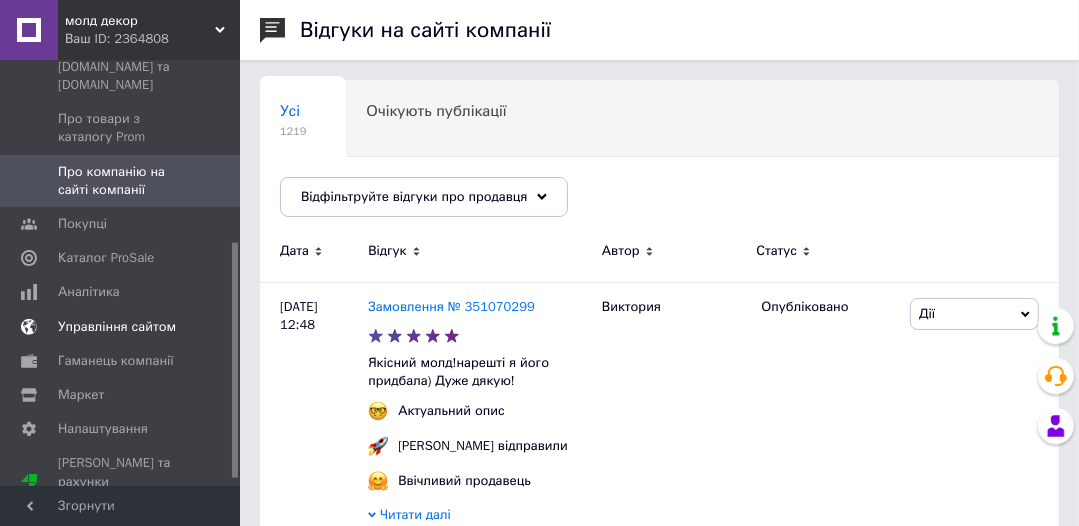 click on "Управління сайтом" at bounding box center (117, 327) 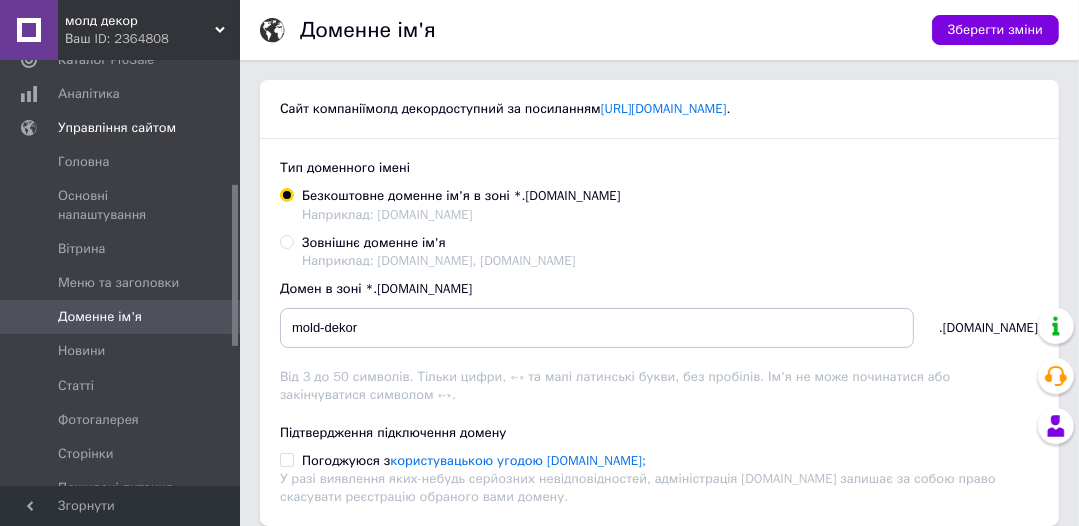 scroll, scrollTop: 345, scrollLeft: 0, axis: vertical 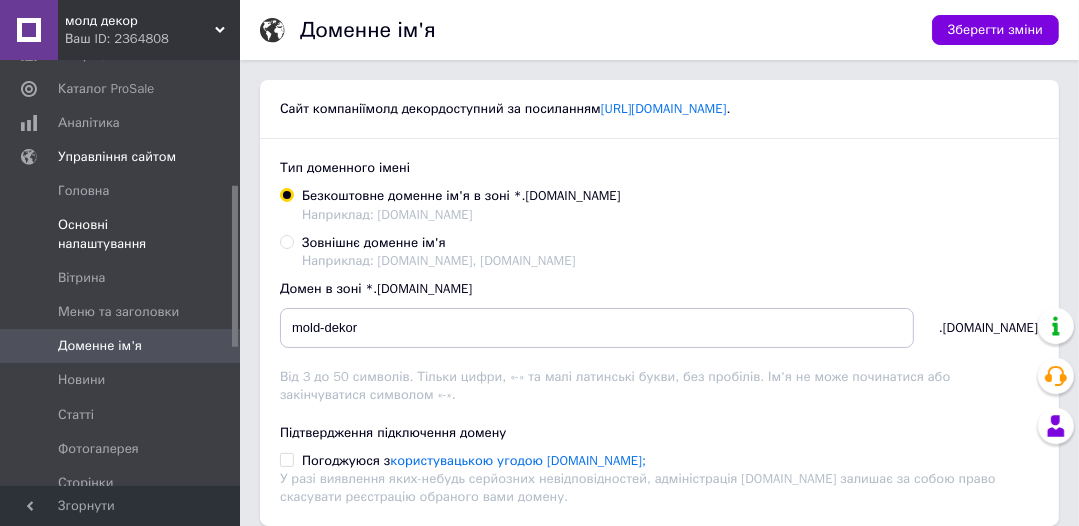 drag, startPoint x: 234, startPoint y: 272, endPoint x: 214, endPoint y: 262, distance: 22.36068 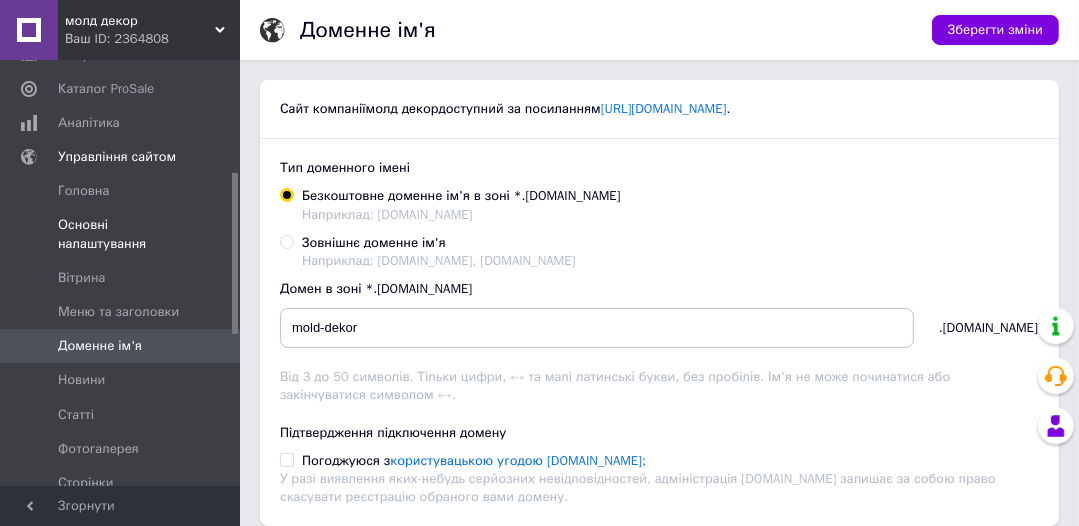 scroll, scrollTop: 311, scrollLeft: 0, axis: vertical 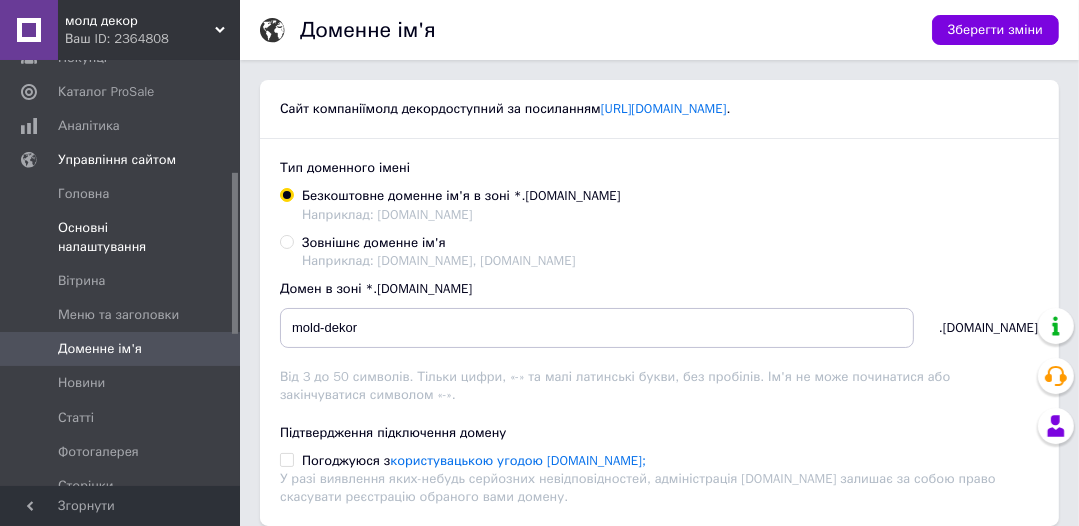 click on "Основні налаштування" at bounding box center (121, 237) 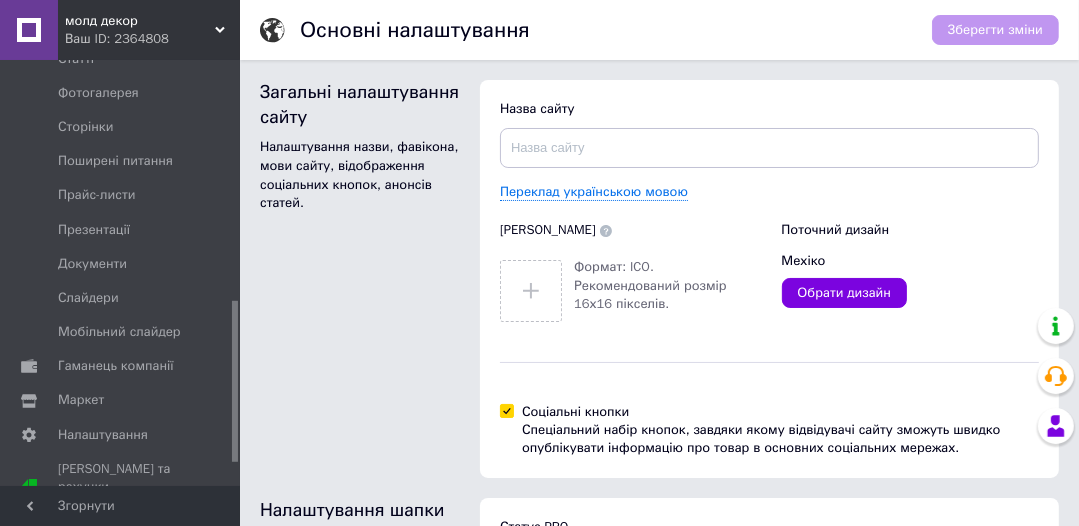 drag, startPoint x: 237, startPoint y: 232, endPoint x: 236, endPoint y: 373, distance: 141.00354 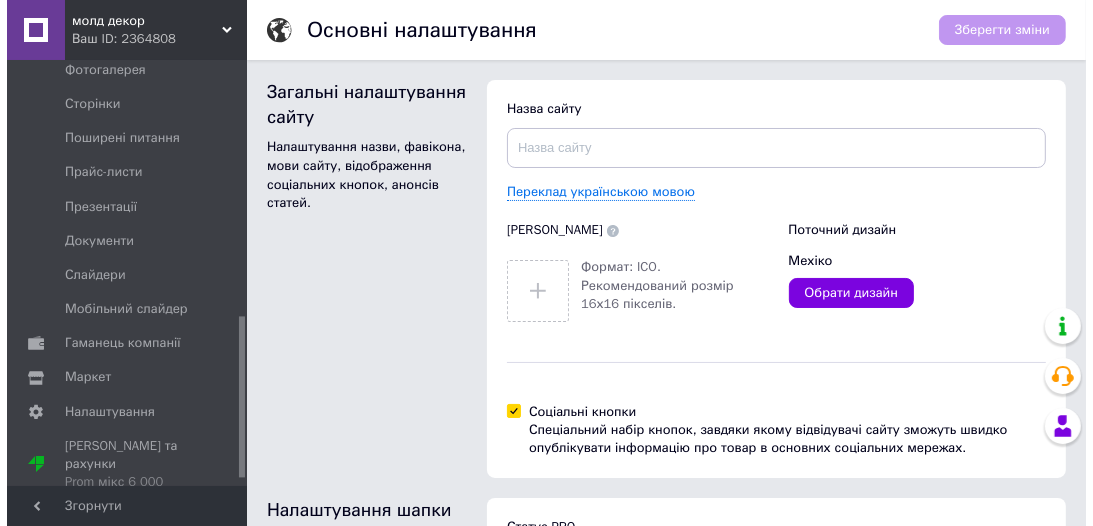 scroll, scrollTop: 694, scrollLeft: 0, axis: vertical 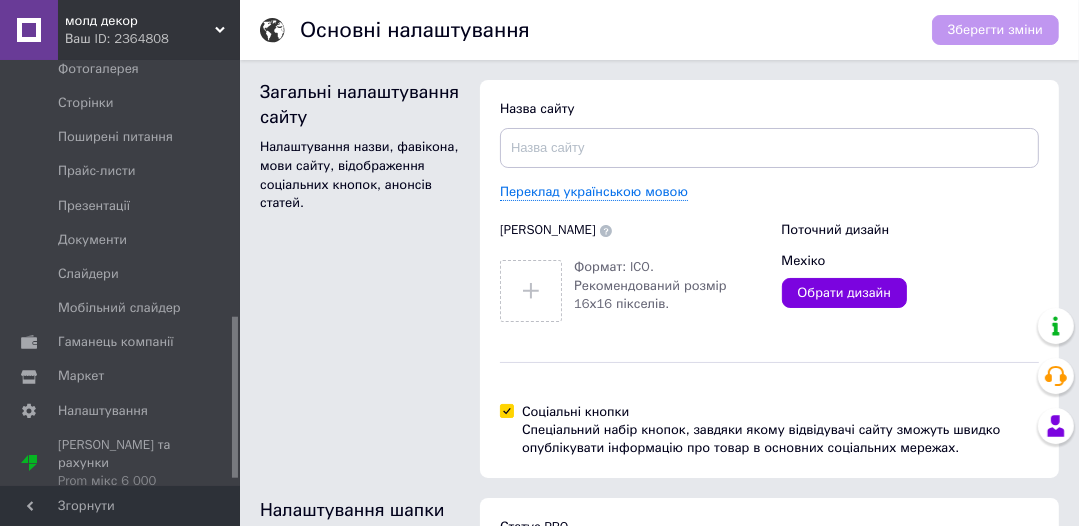 drag, startPoint x: 236, startPoint y: 373, endPoint x: 235, endPoint y: 426, distance: 53.009434 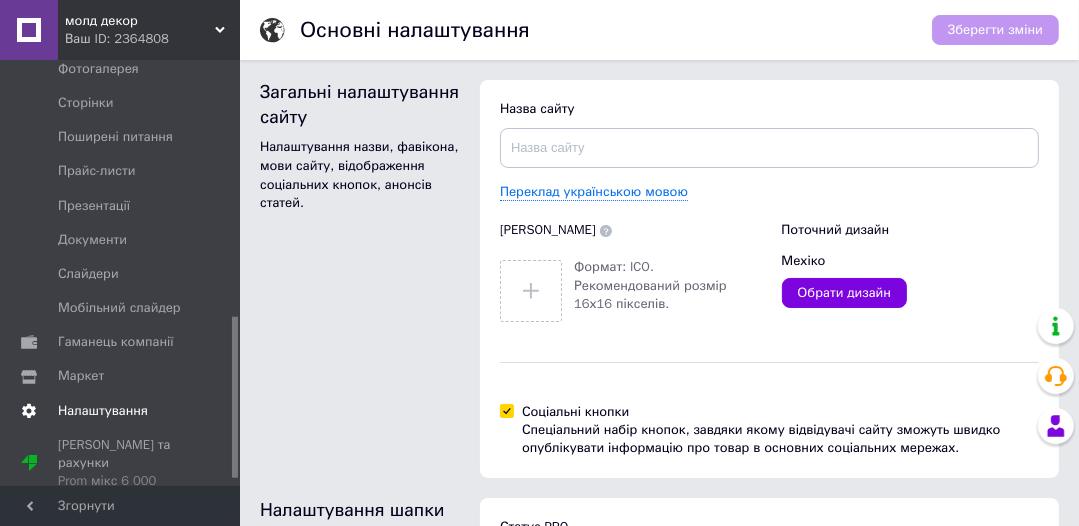 click on "Налаштування" at bounding box center [103, 411] 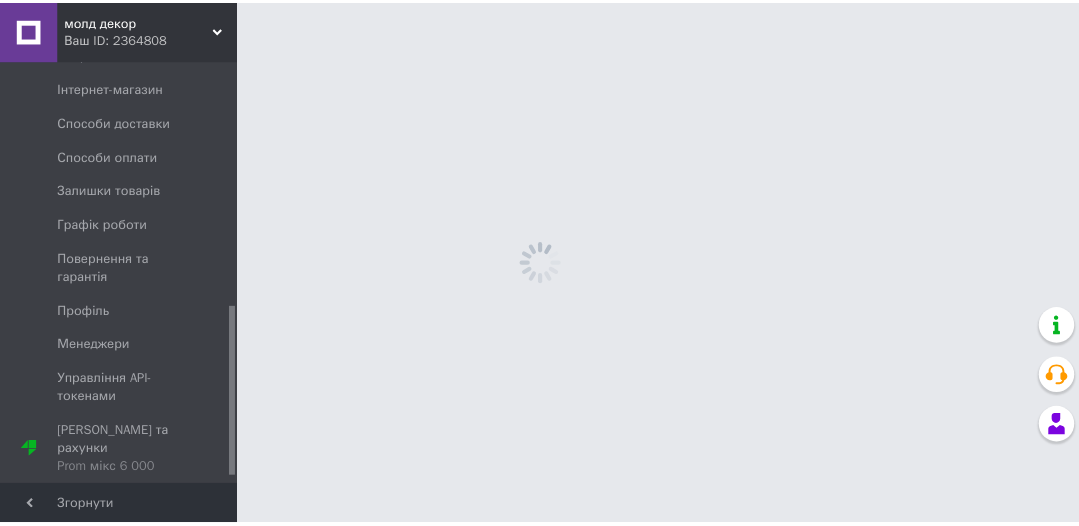 scroll, scrollTop: 628, scrollLeft: 0, axis: vertical 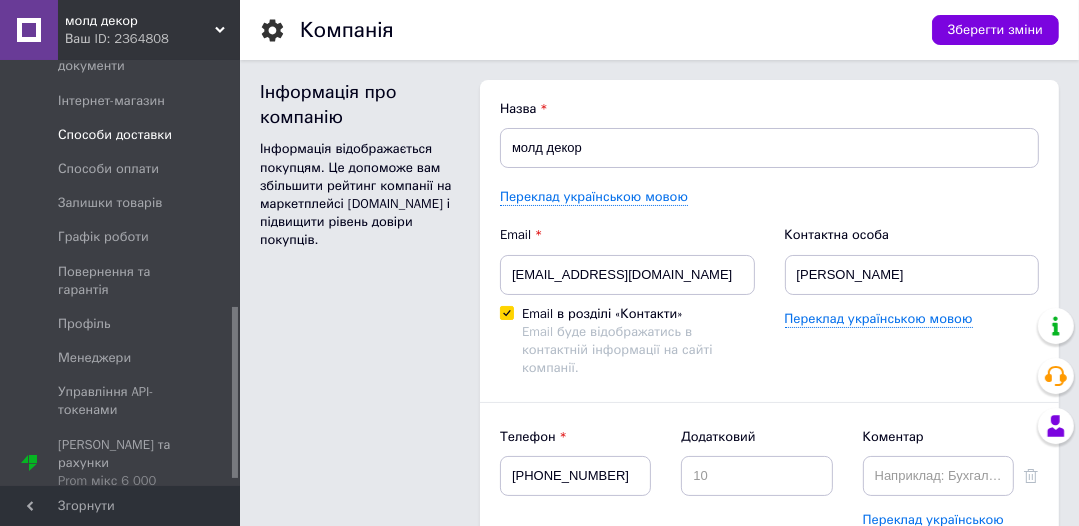 click on "Способи доставки" at bounding box center [115, 135] 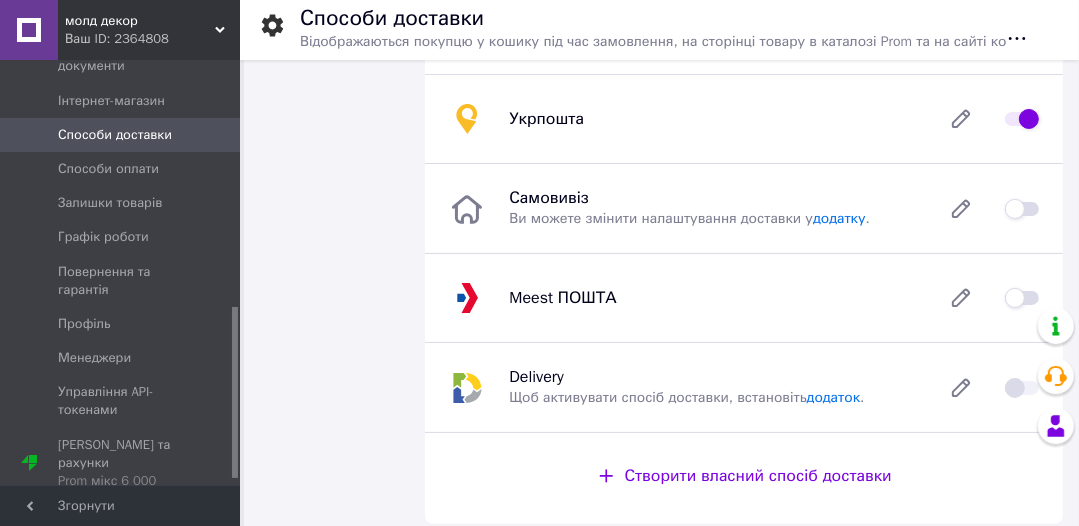 scroll, scrollTop: 192, scrollLeft: 0, axis: vertical 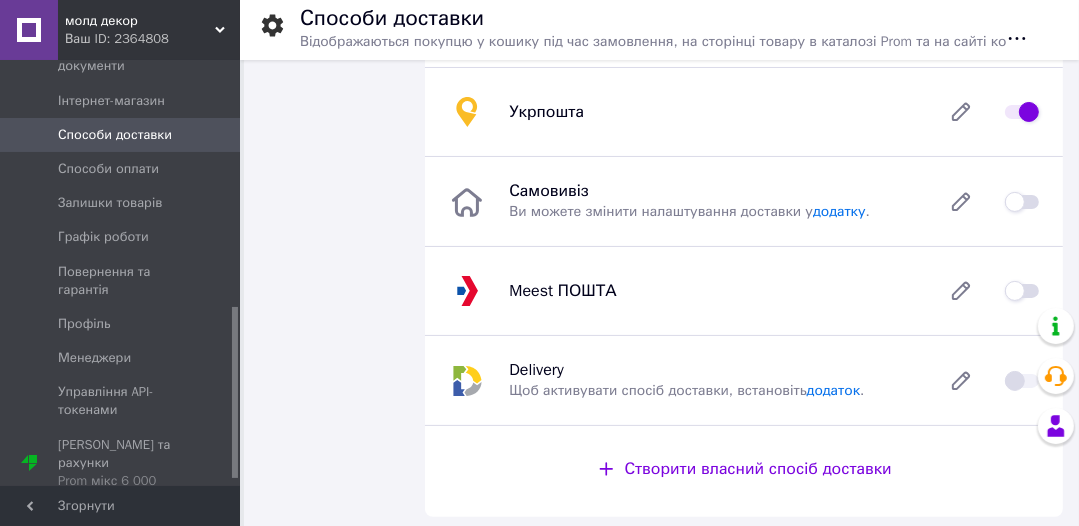 click at bounding box center [1022, 202] 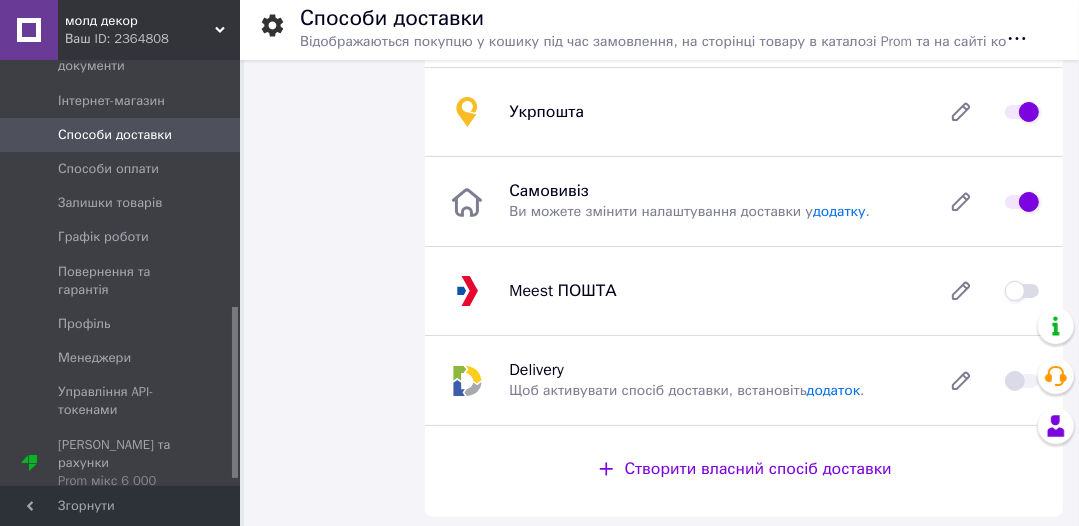 checkbox on "true" 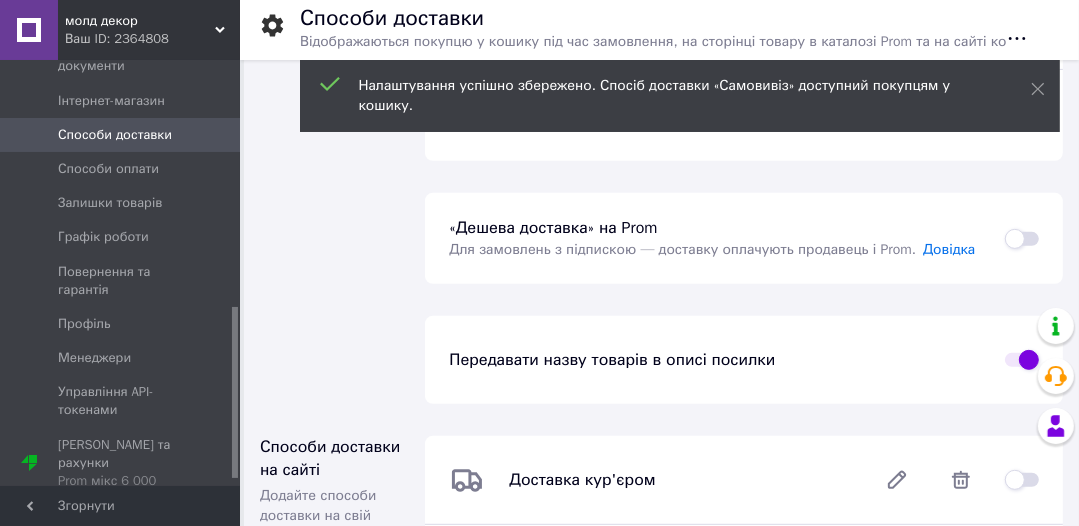 scroll, scrollTop: 554, scrollLeft: 0, axis: vertical 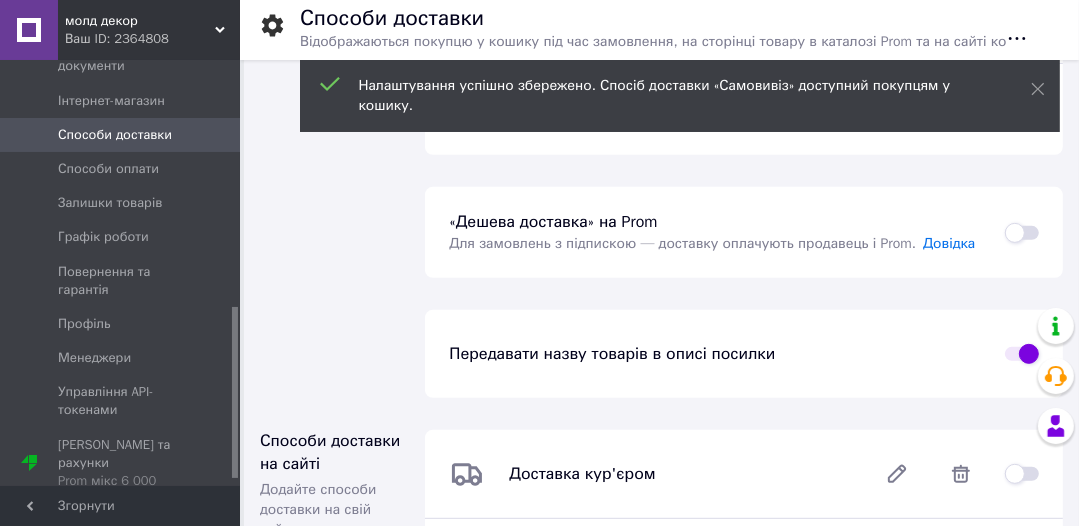 click at bounding box center [1022, 233] 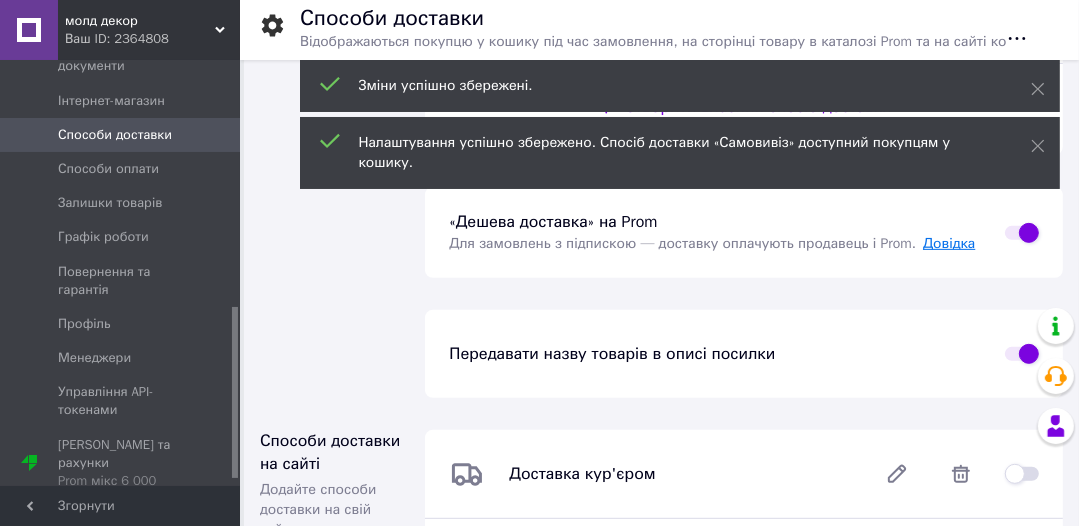 click on "Довідка" at bounding box center (949, 243) 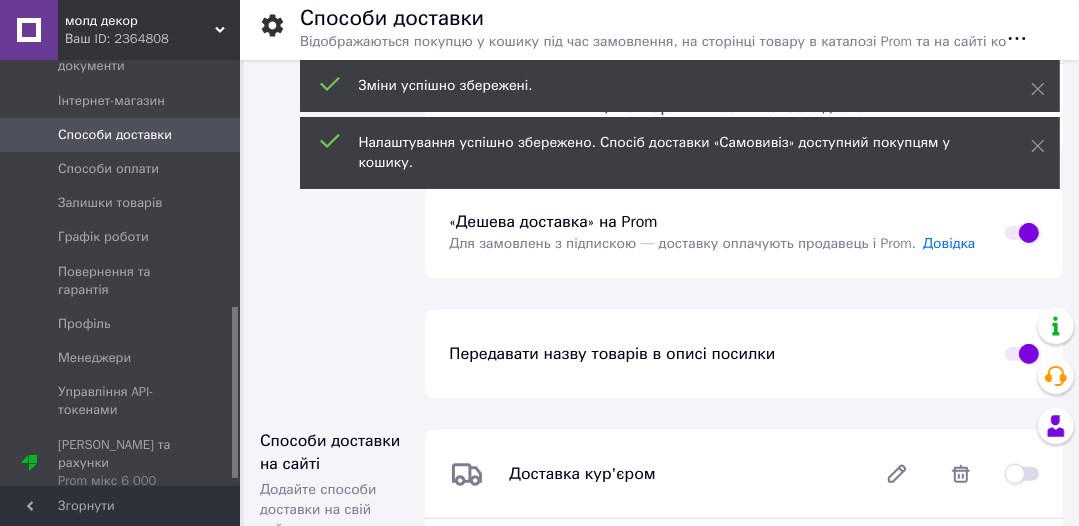 click at bounding box center (1022, 233) 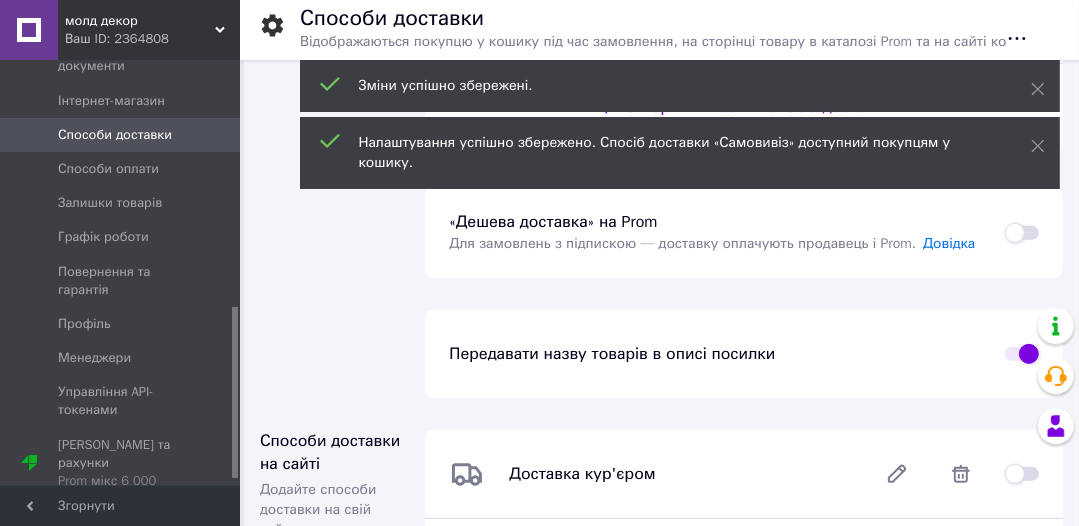 checkbox on "false" 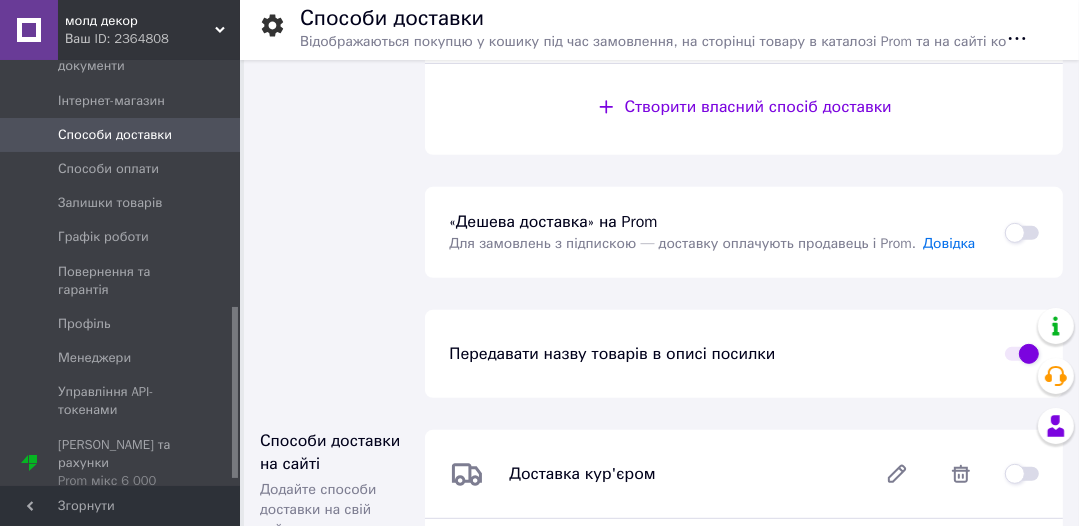 click on "Створити власний спосіб доставки" at bounding box center (744, 109) 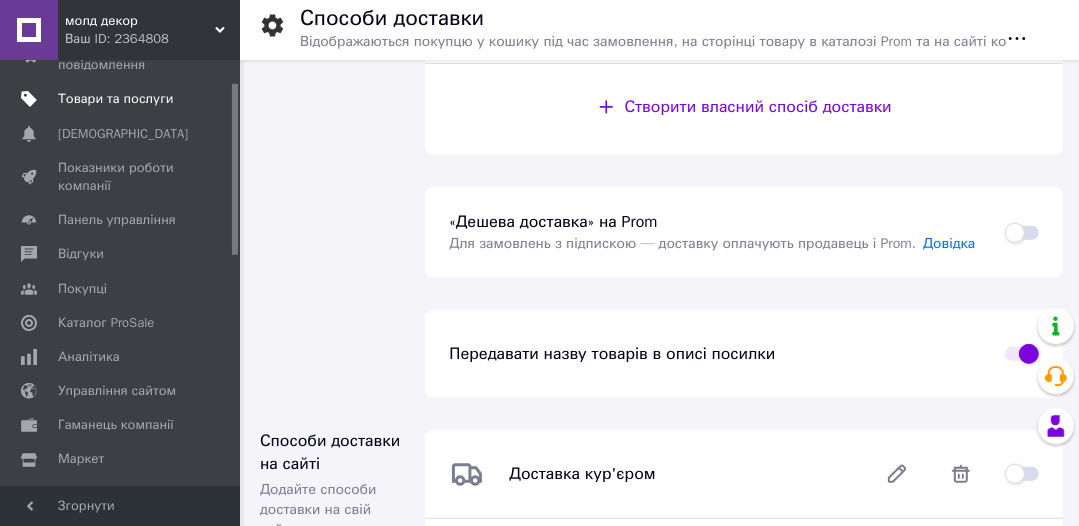 drag, startPoint x: 234, startPoint y: 362, endPoint x: 224, endPoint y: 135, distance: 227.22015 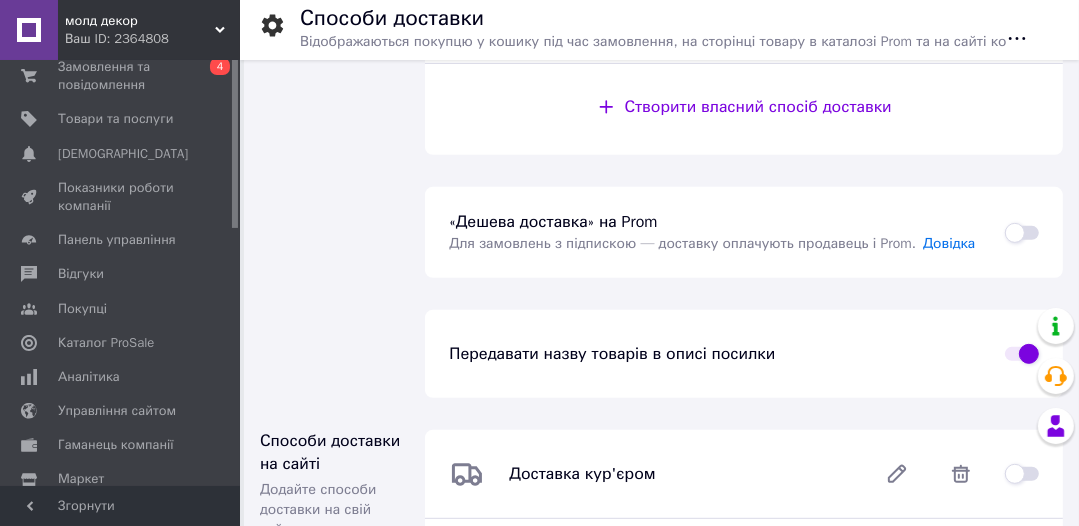 scroll, scrollTop: 0, scrollLeft: 0, axis: both 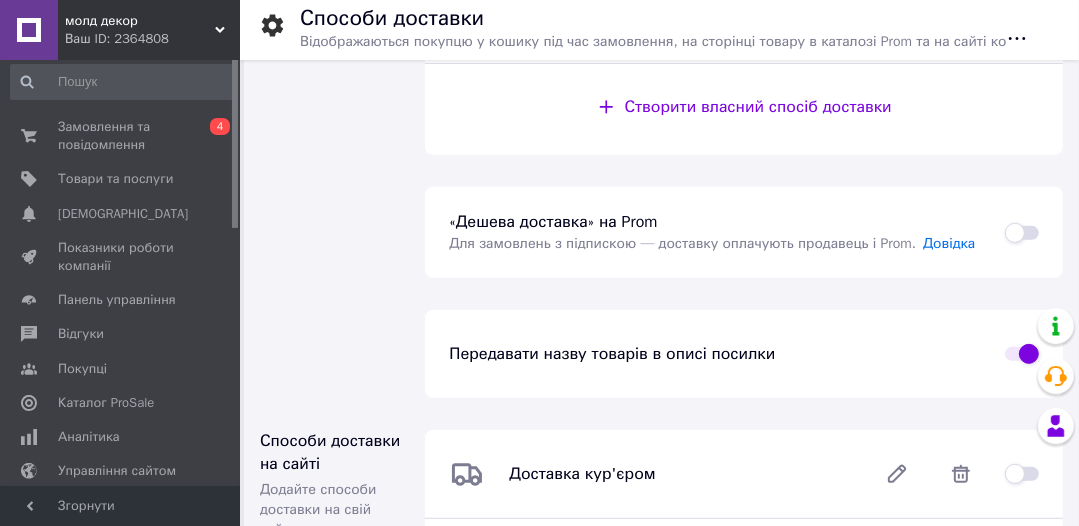 drag, startPoint x: 234, startPoint y: 172, endPoint x: 239, endPoint y: 65, distance: 107.11676 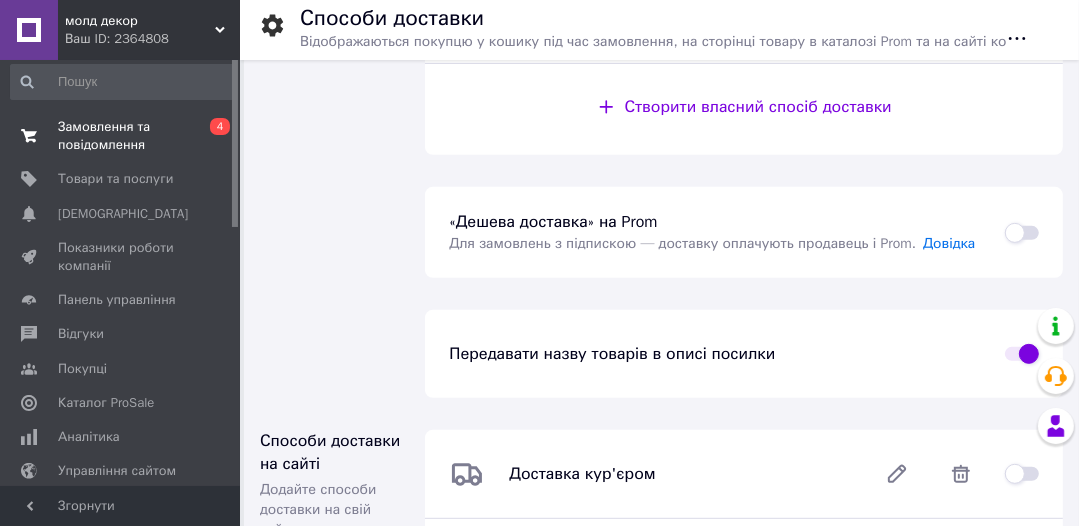 click on "Замовлення та повідомлення" at bounding box center (121, 136) 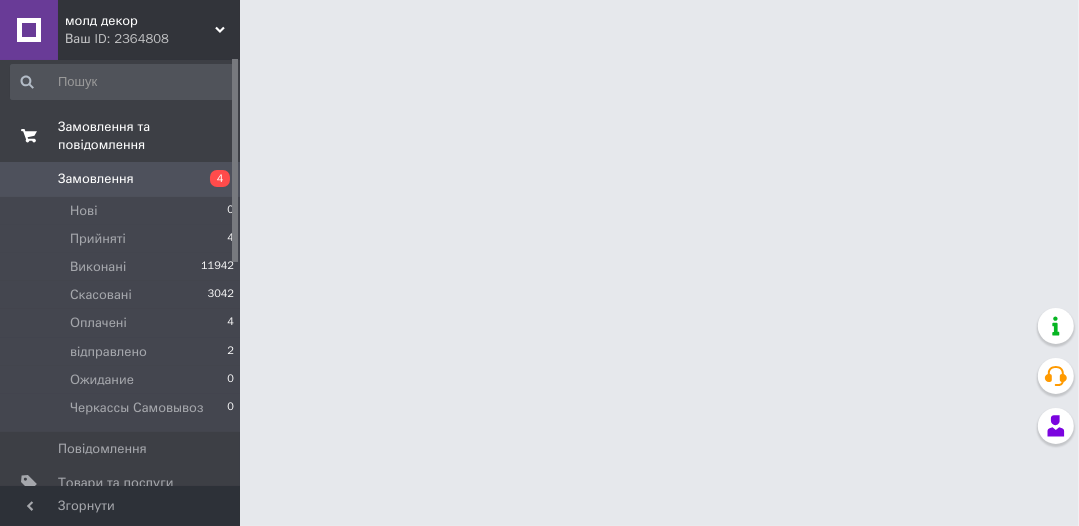 scroll, scrollTop: 0, scrollLeft: 0, axis: both 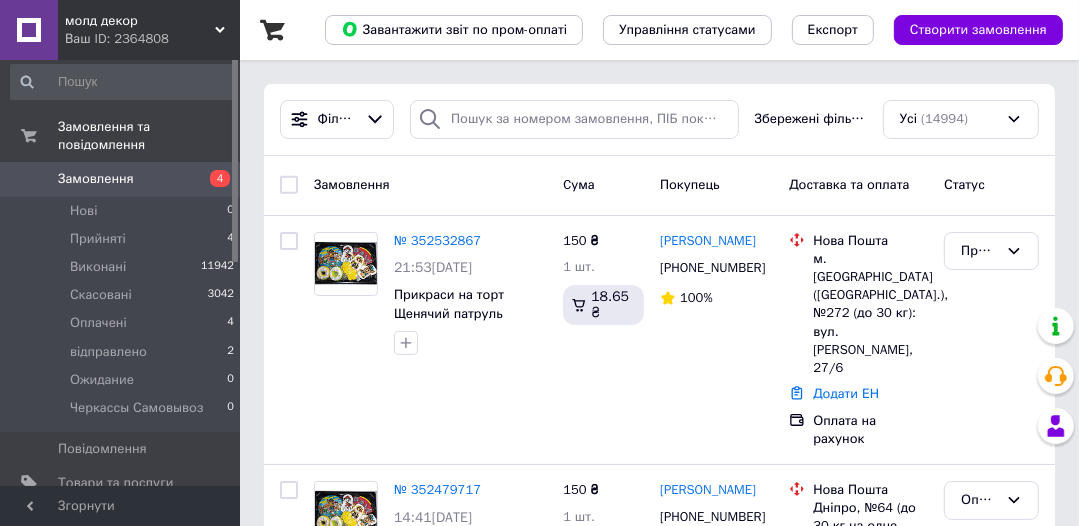 click on "Замовлення" at bounding box center [96, 179] 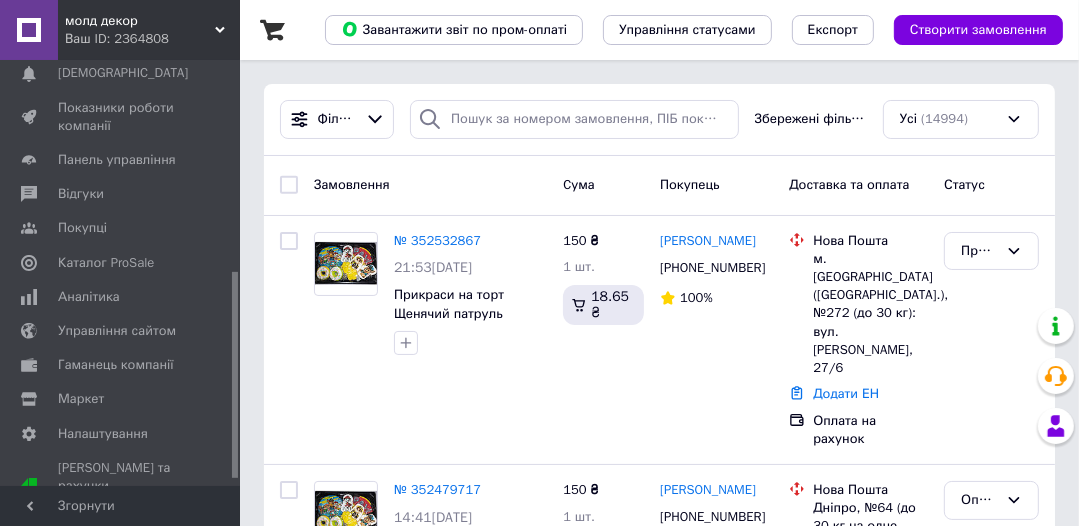 scroll, scrollTop: 448, scrollLeft: 0, axis: vertical 